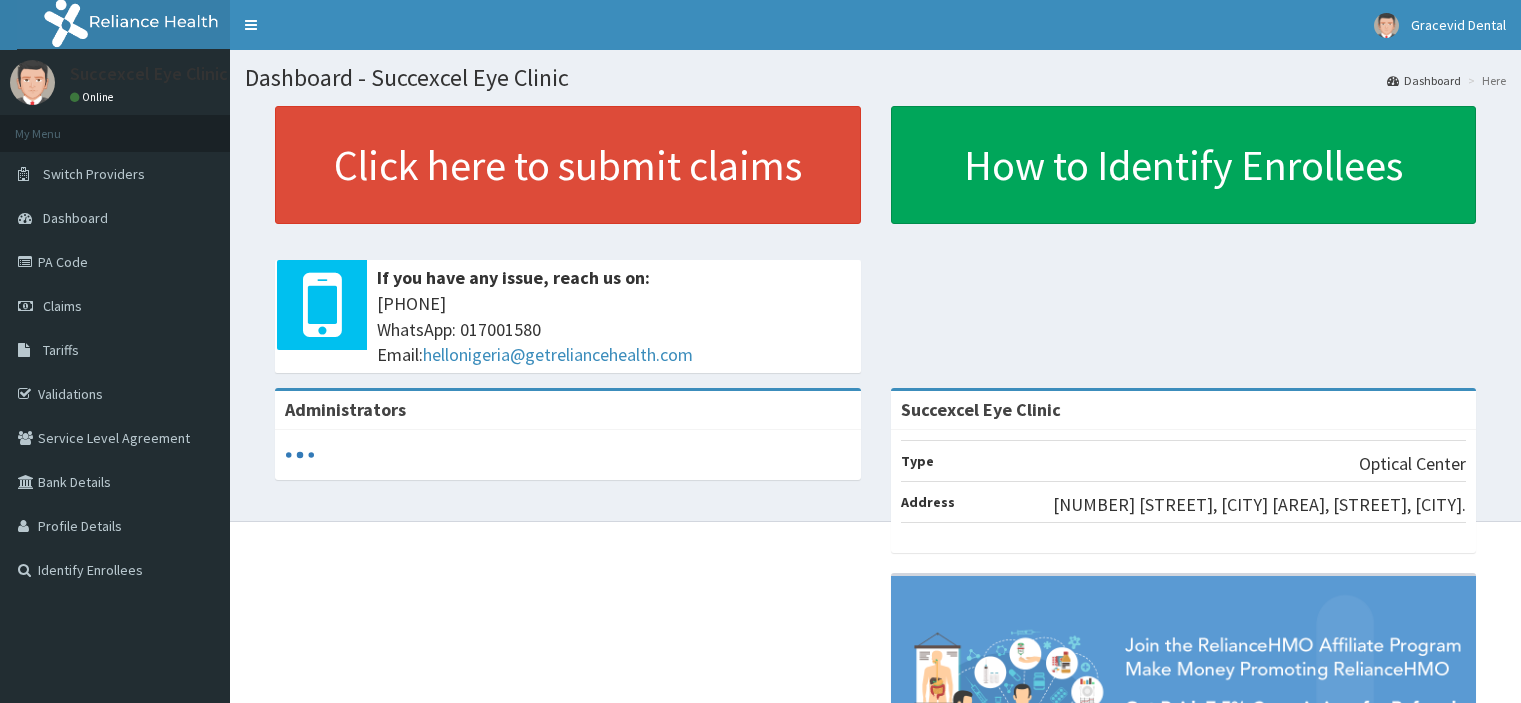 scroll, scrollTop: 0, scrollLeft: 0, axis: both 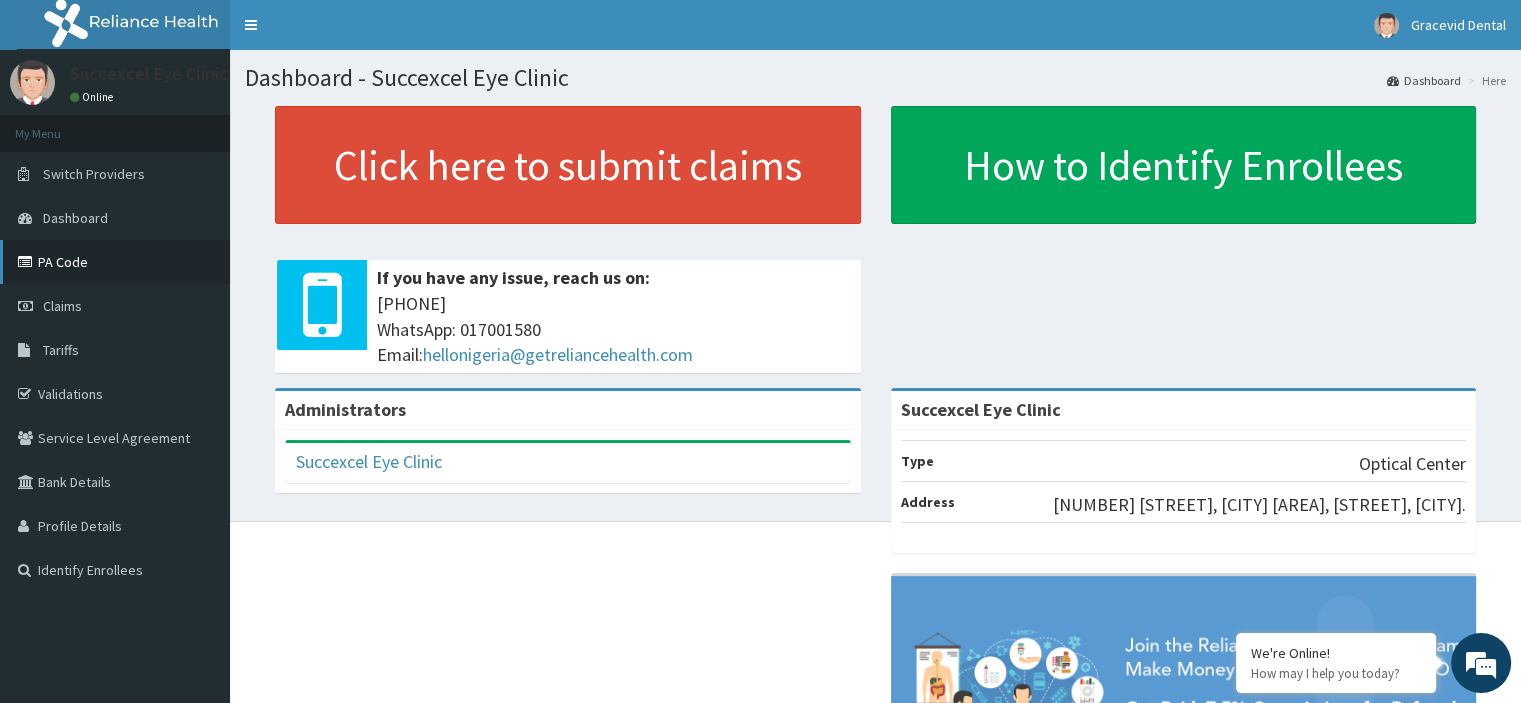 click on "PA Code" at bounding box center [115, 262] 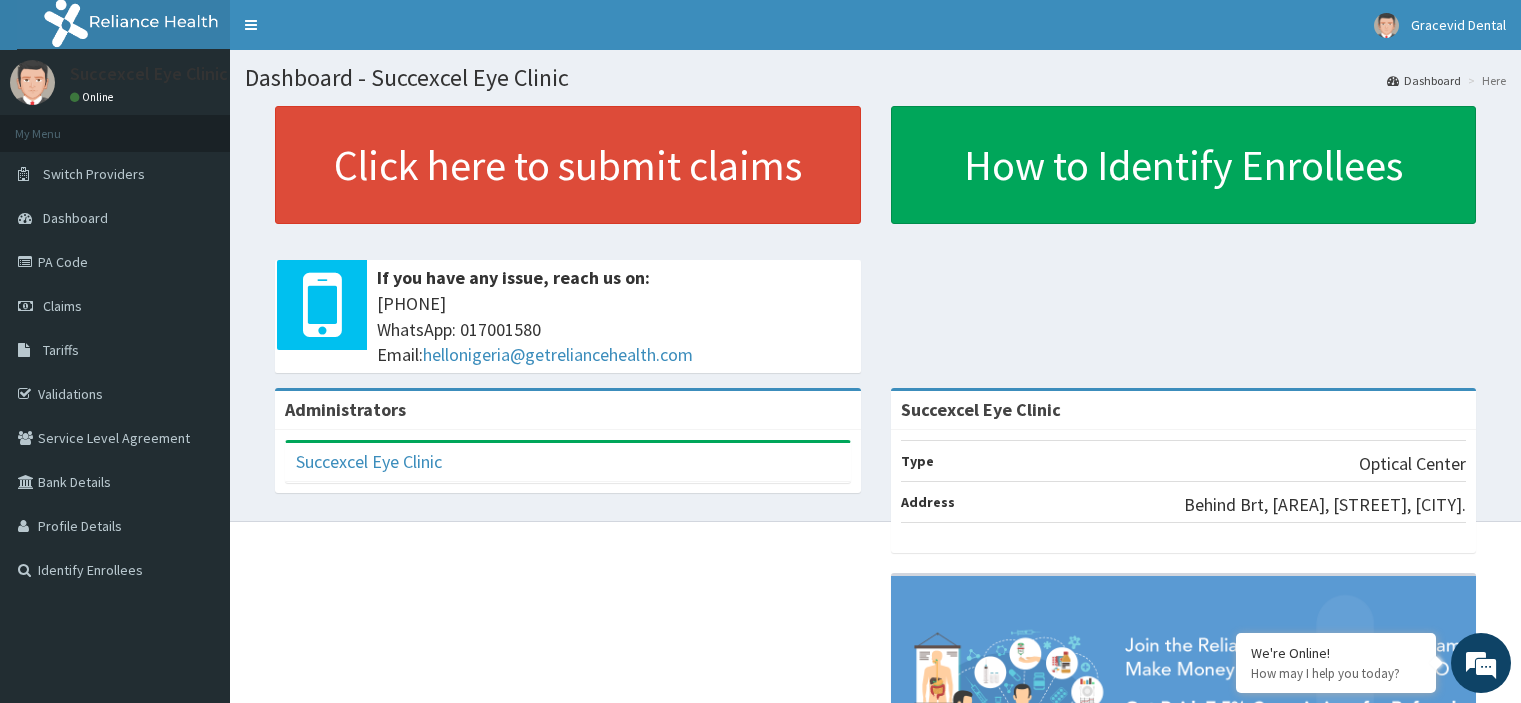 scroll, scrollTop: 0, scrollLeft: 0, axis: both 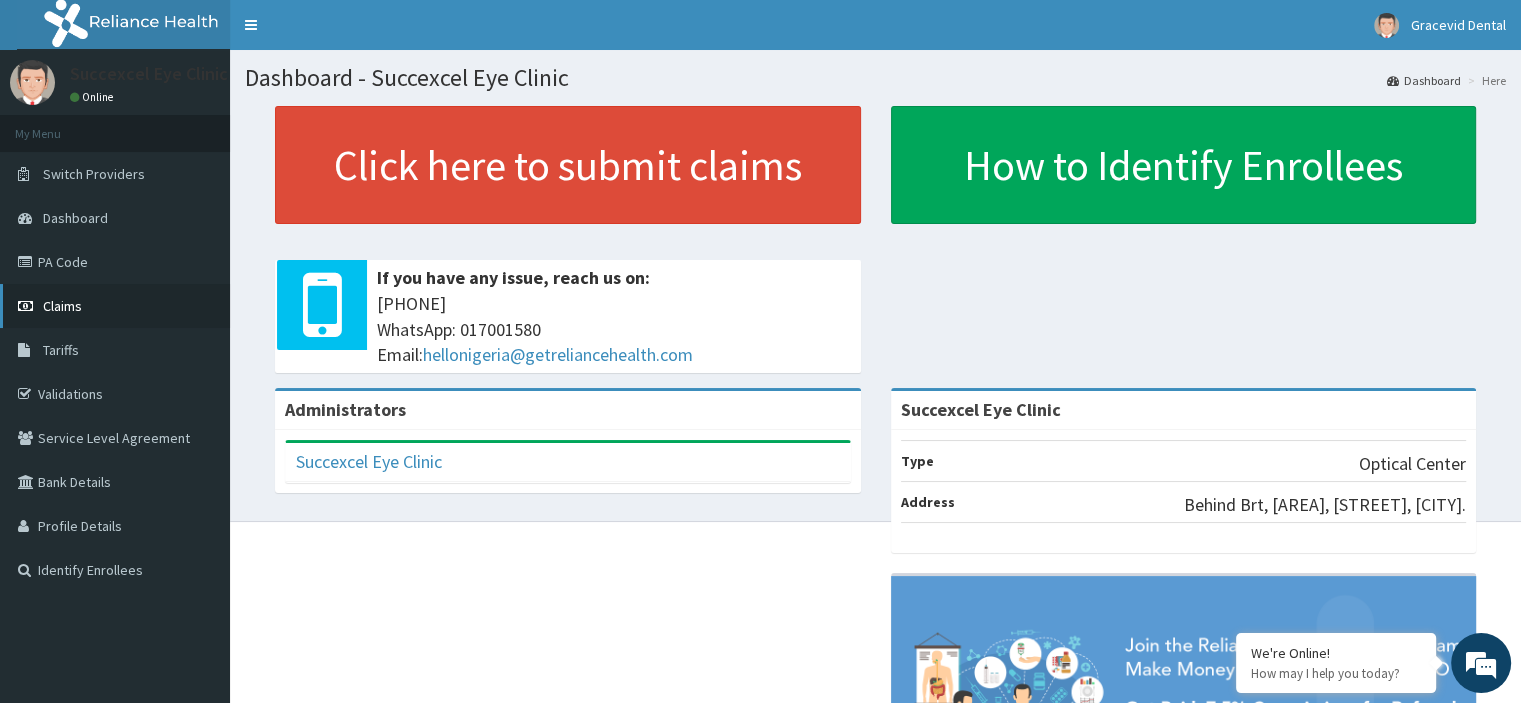 click on "Claims" at bounding box center [115, 306] 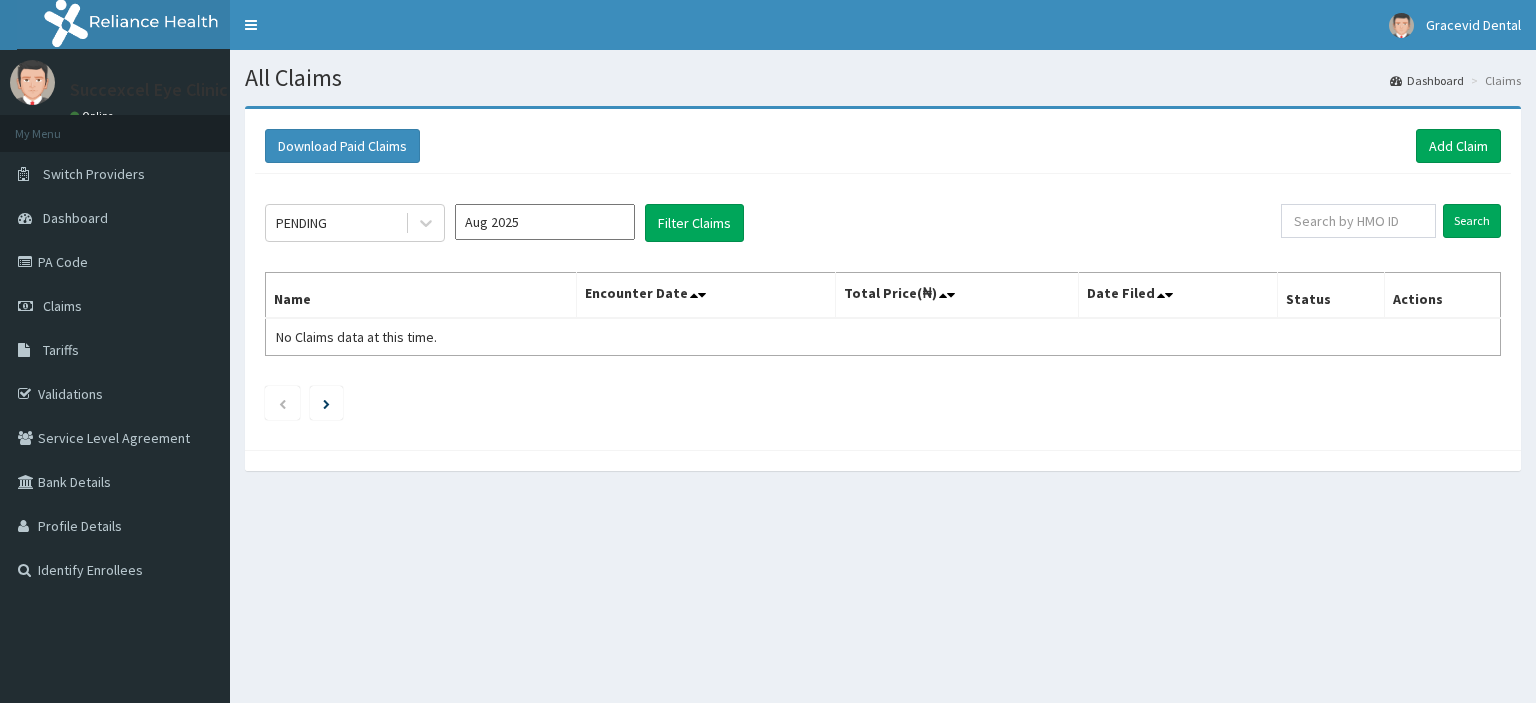 scroll, scrollTop: 0, scrollLeft: 0, axis: both 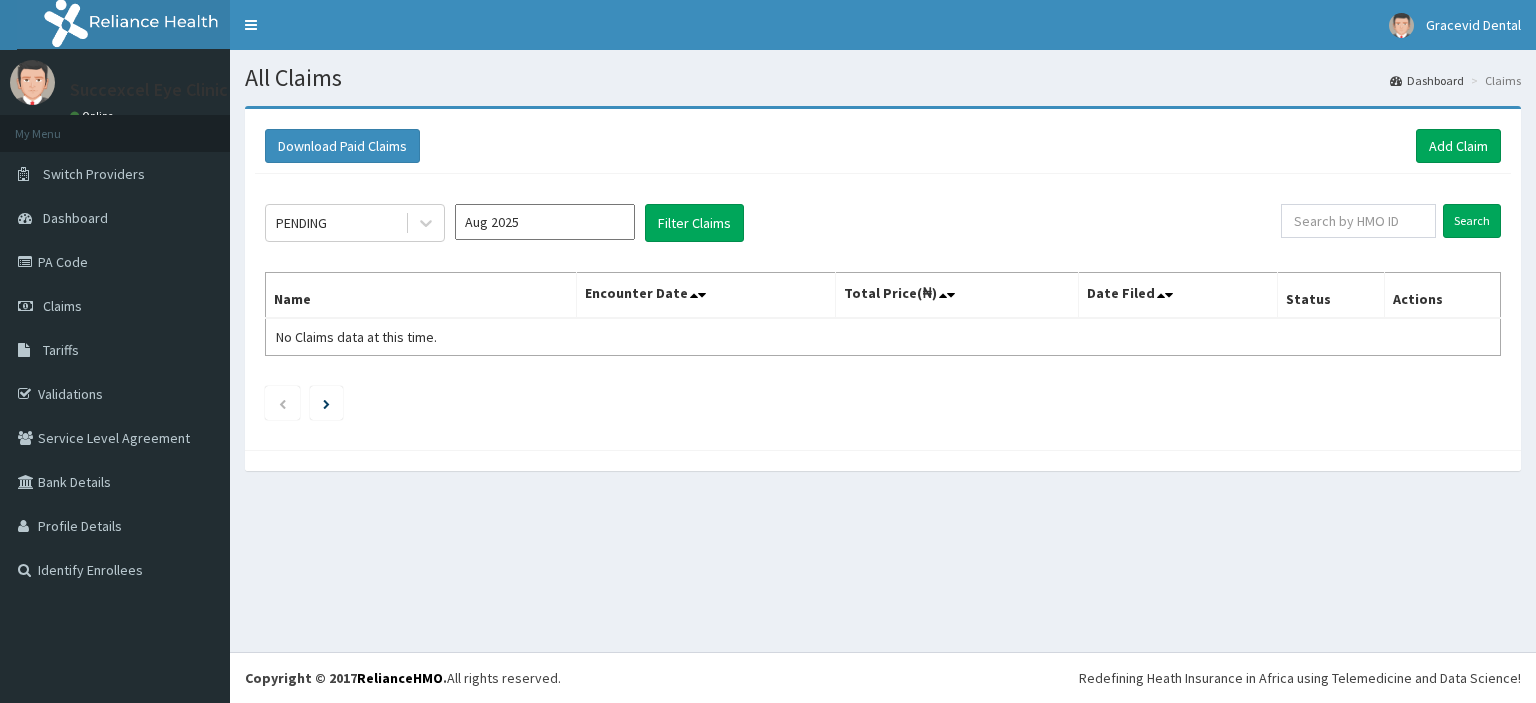 click on "Aug 2025" at bounding box center (545, 222) 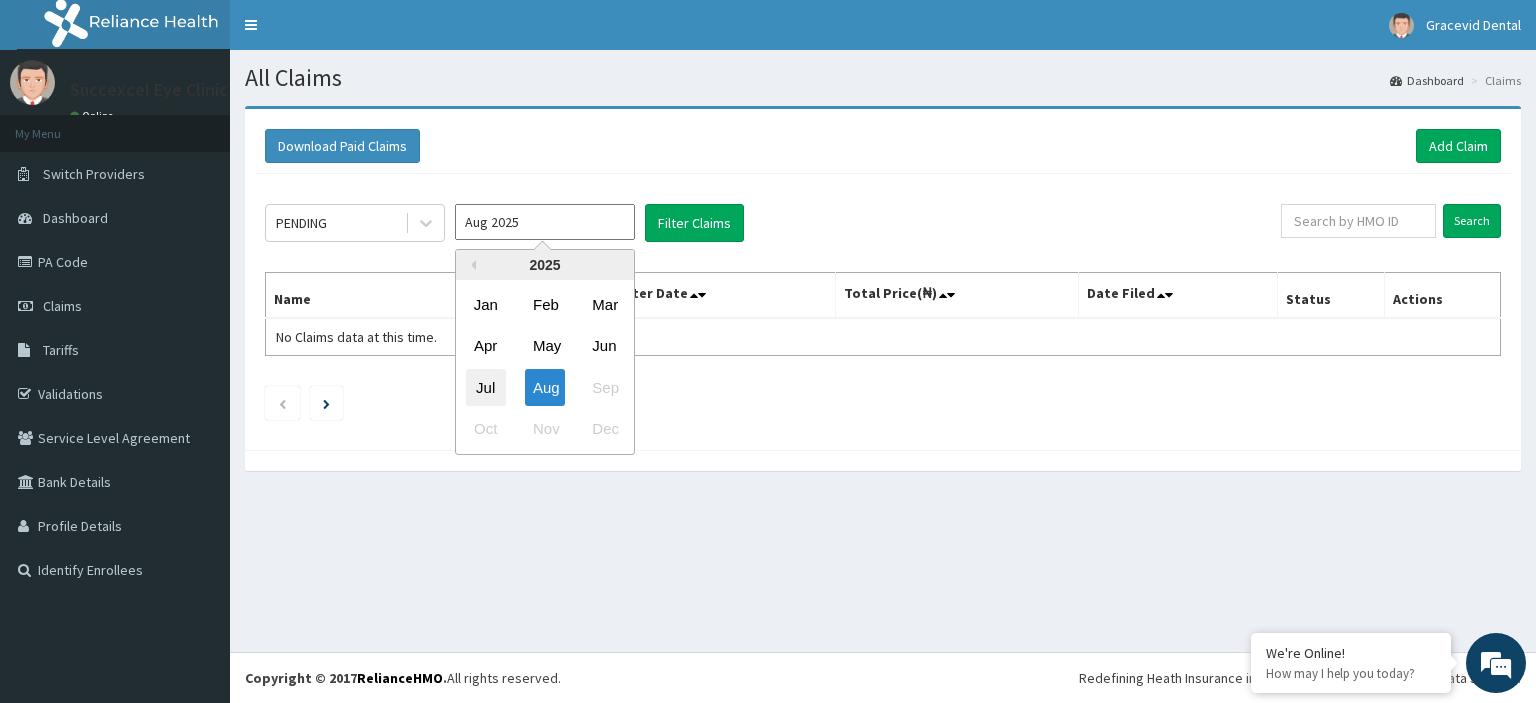 click on "Jul" at bounding box center (486, 387) 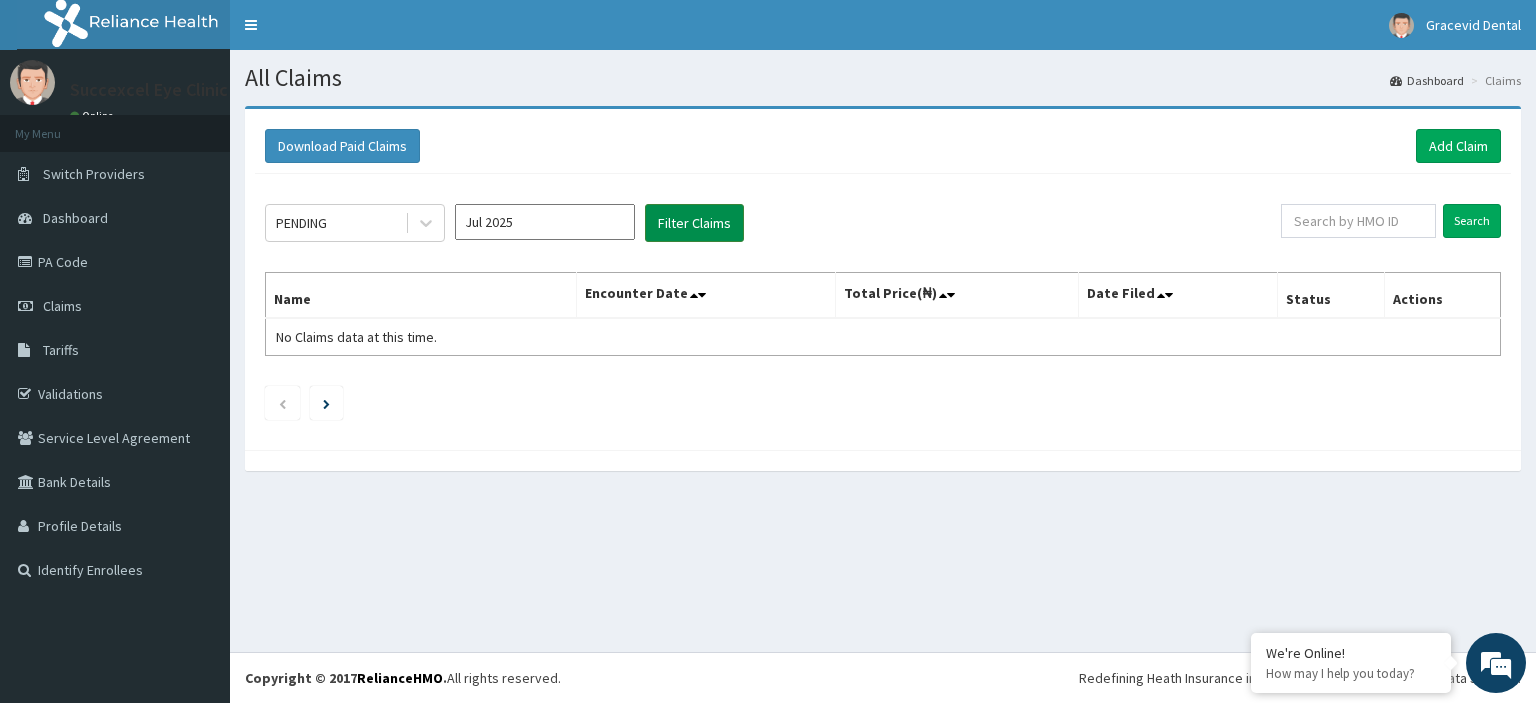 click on "Filter Claims" at bounding box center (694, 223) 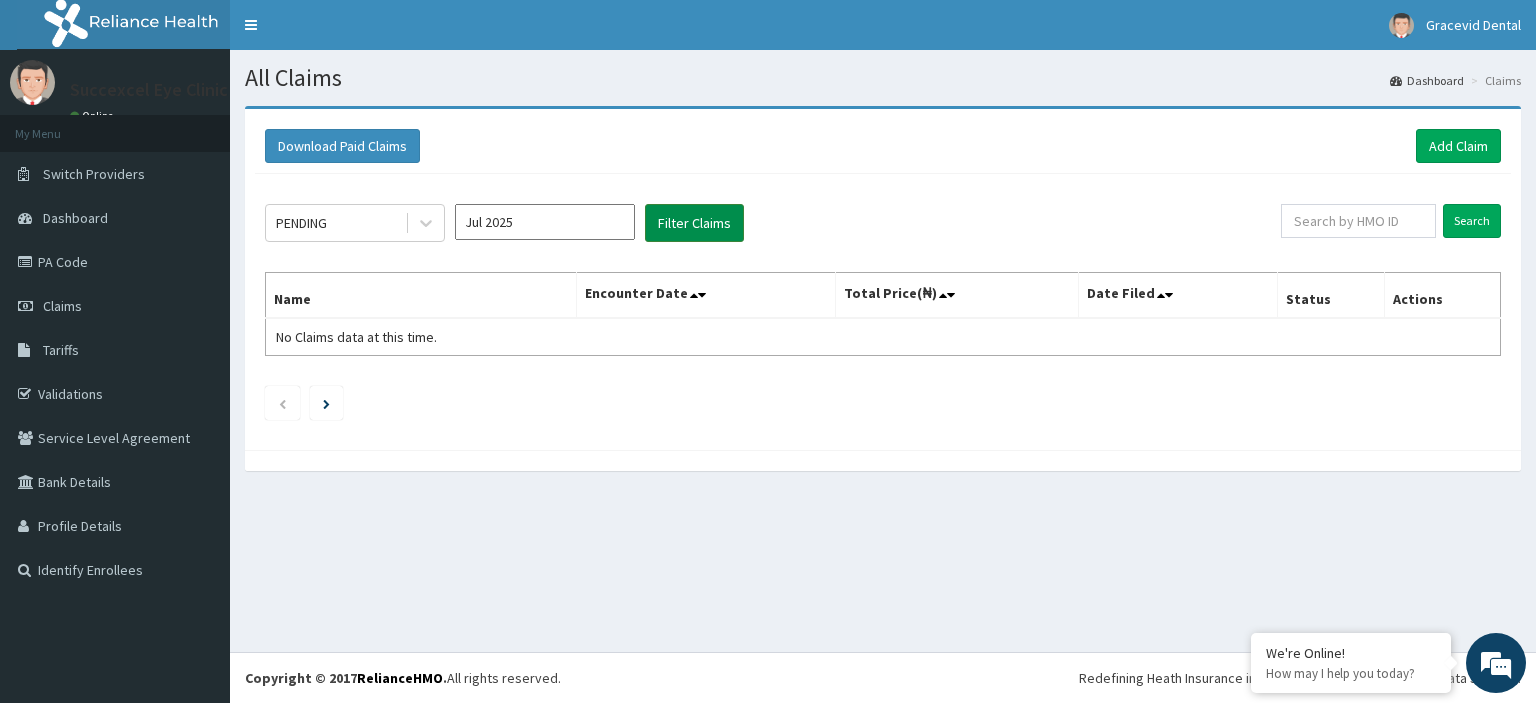 click on "Filter Claims" at bounding box center [694, 223] 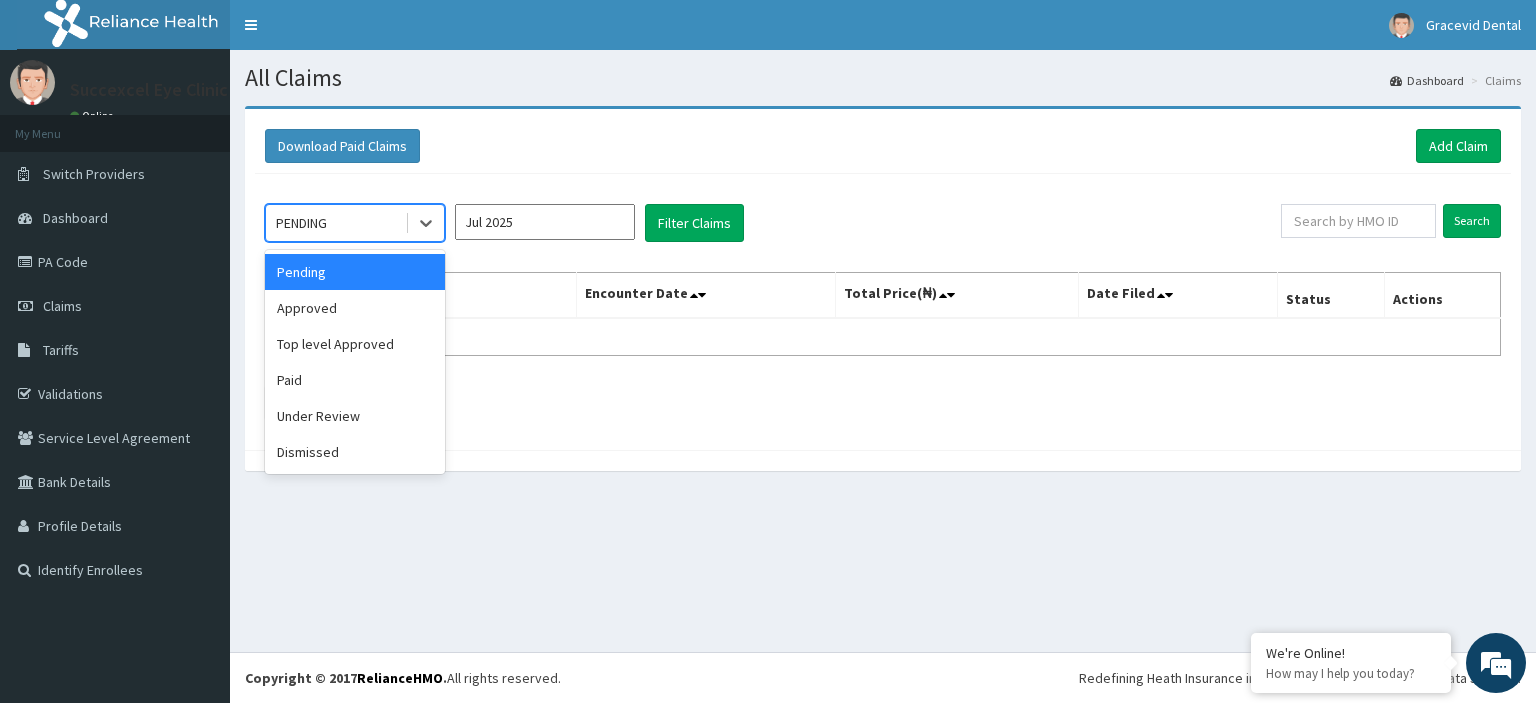 click on "Approved" at bounding box center [355, 308] 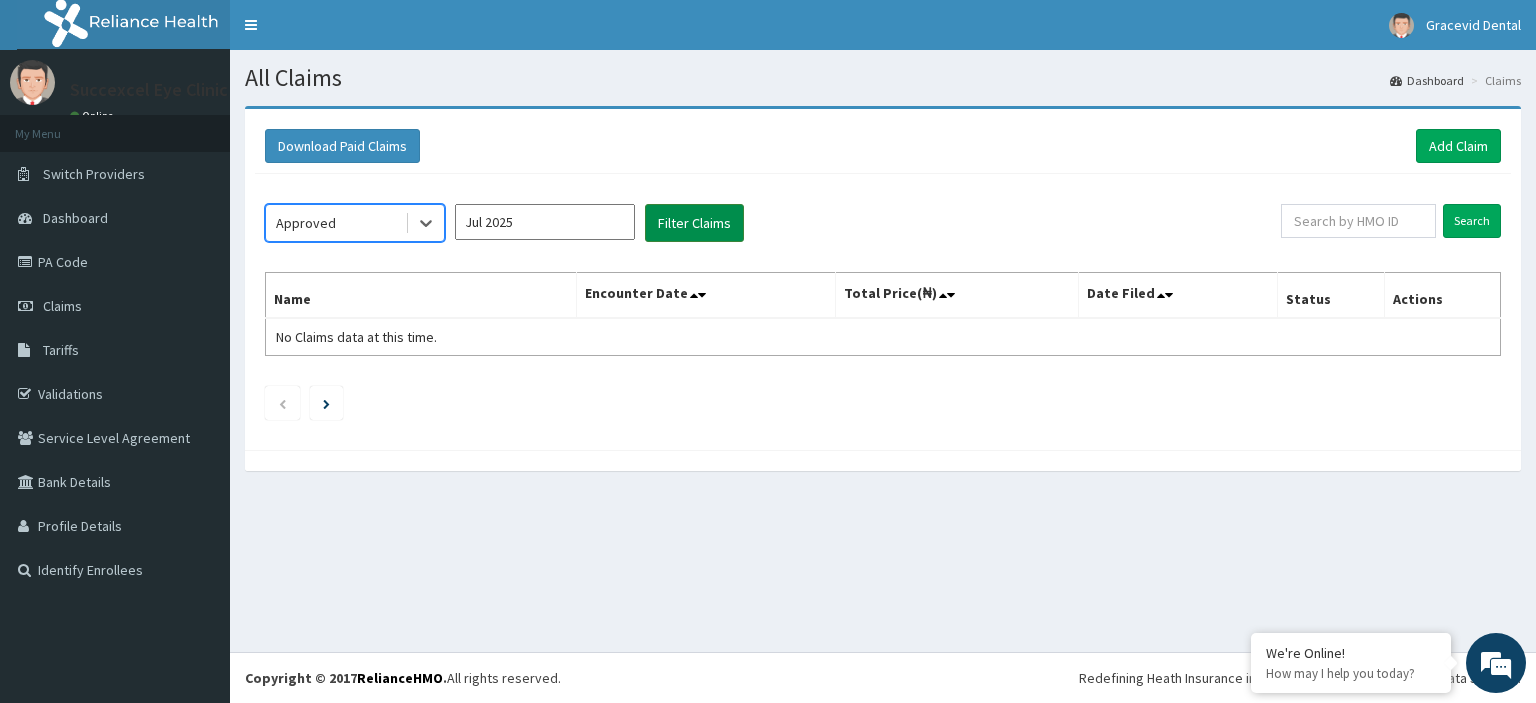 click on "Filter Claims" at bounding box center [694, 223] 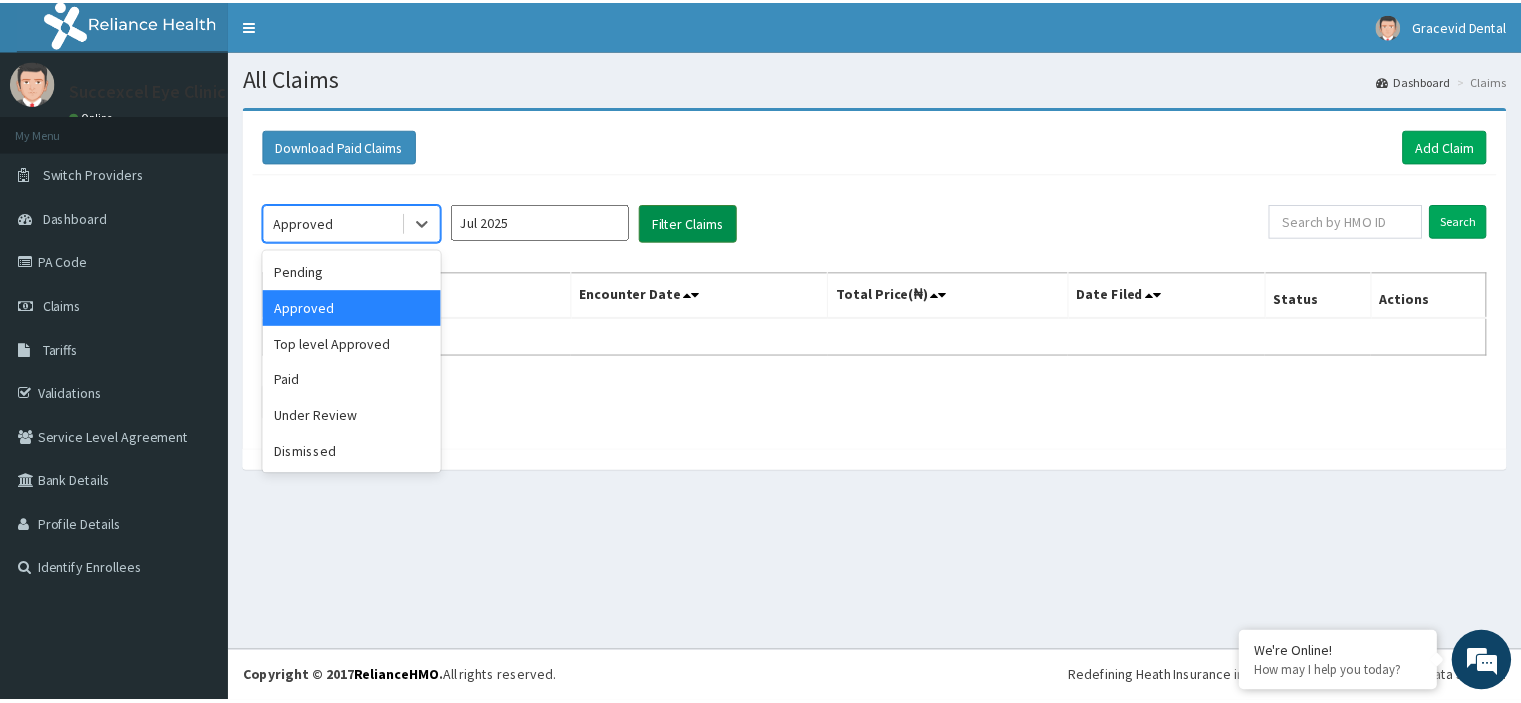 scroll, scrollTop: 0, scrollLeft: 0, axis: both 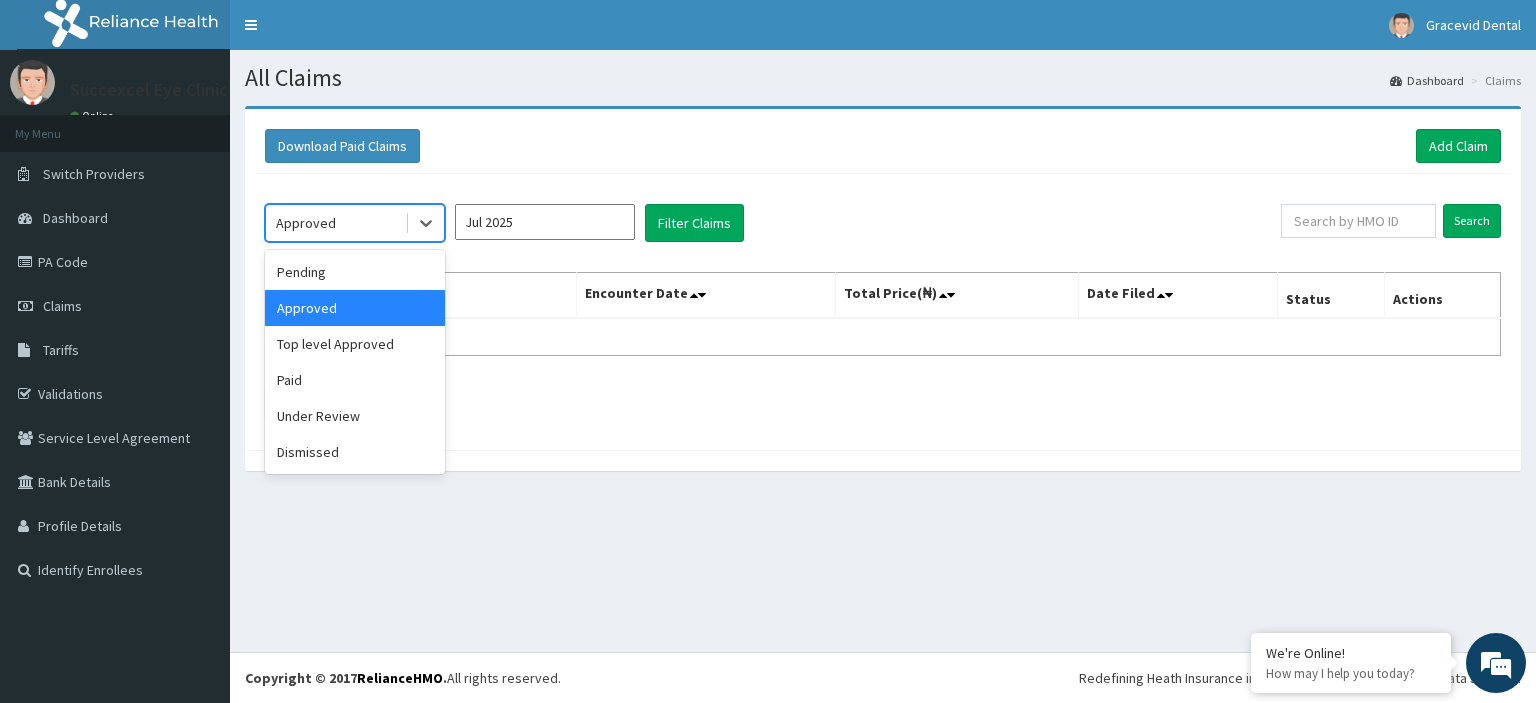 click on "Paid" at bounding box center [355, 380] 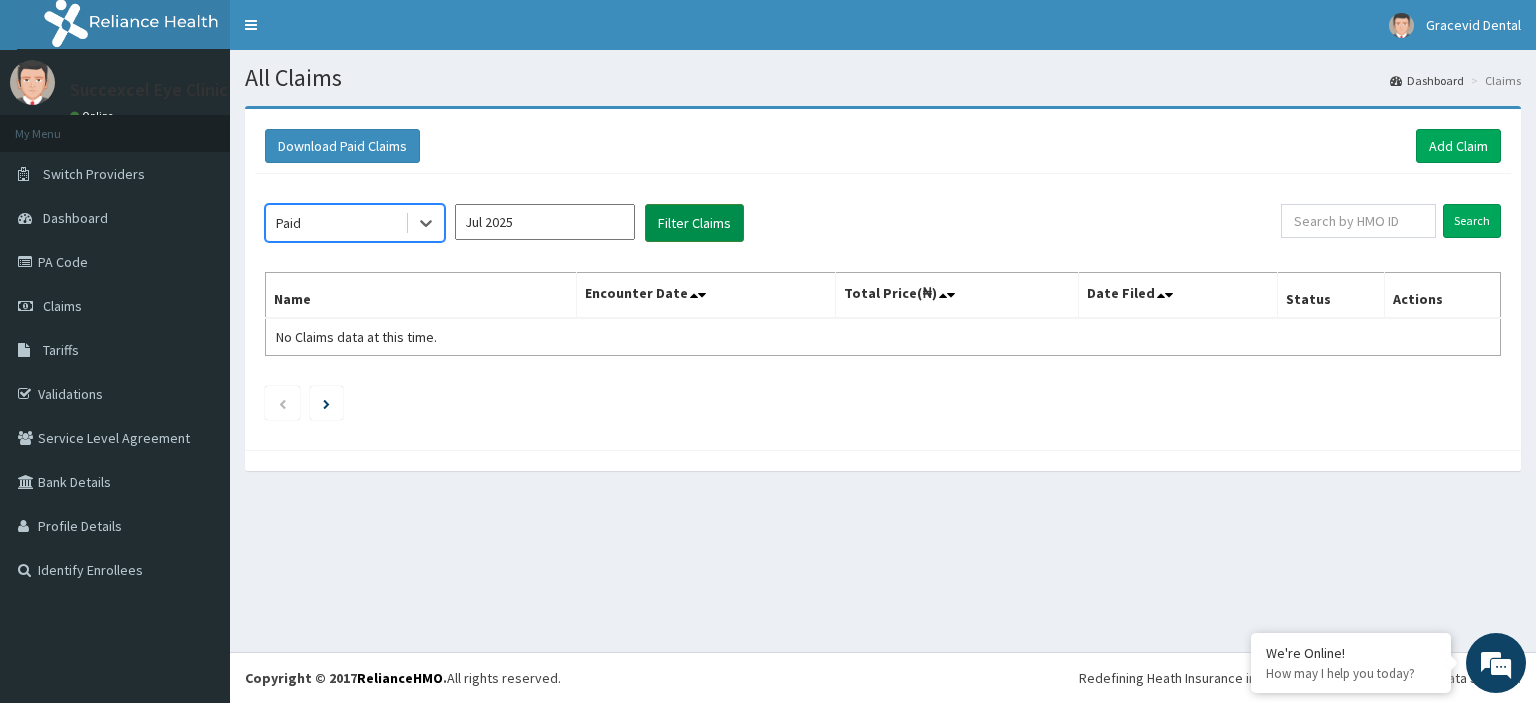 click on "Filter Claims" at bounding box center (694, 223) 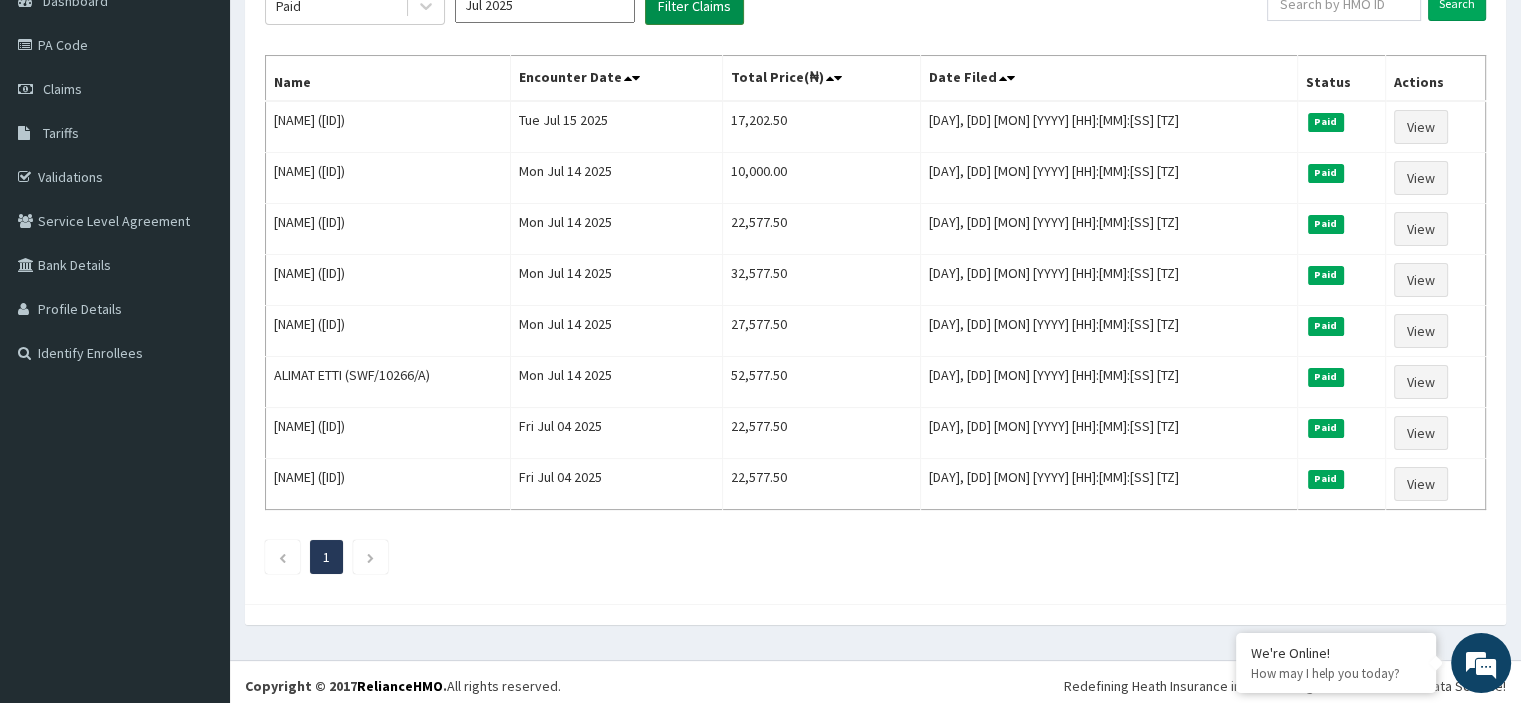 scroll, scrollTop: 0, scrollLeft: 0, axis: both 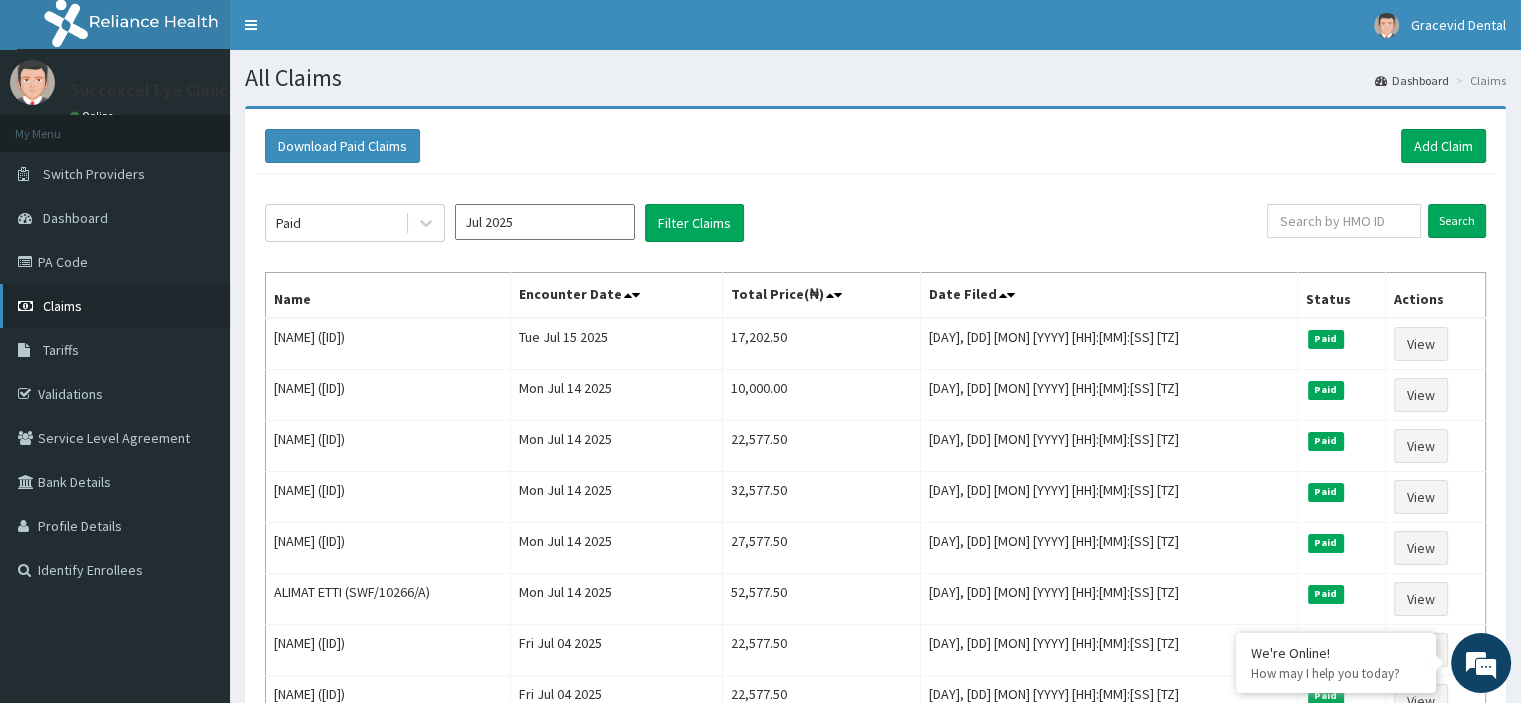 click on "Claims" at bounding box center [115, 306] 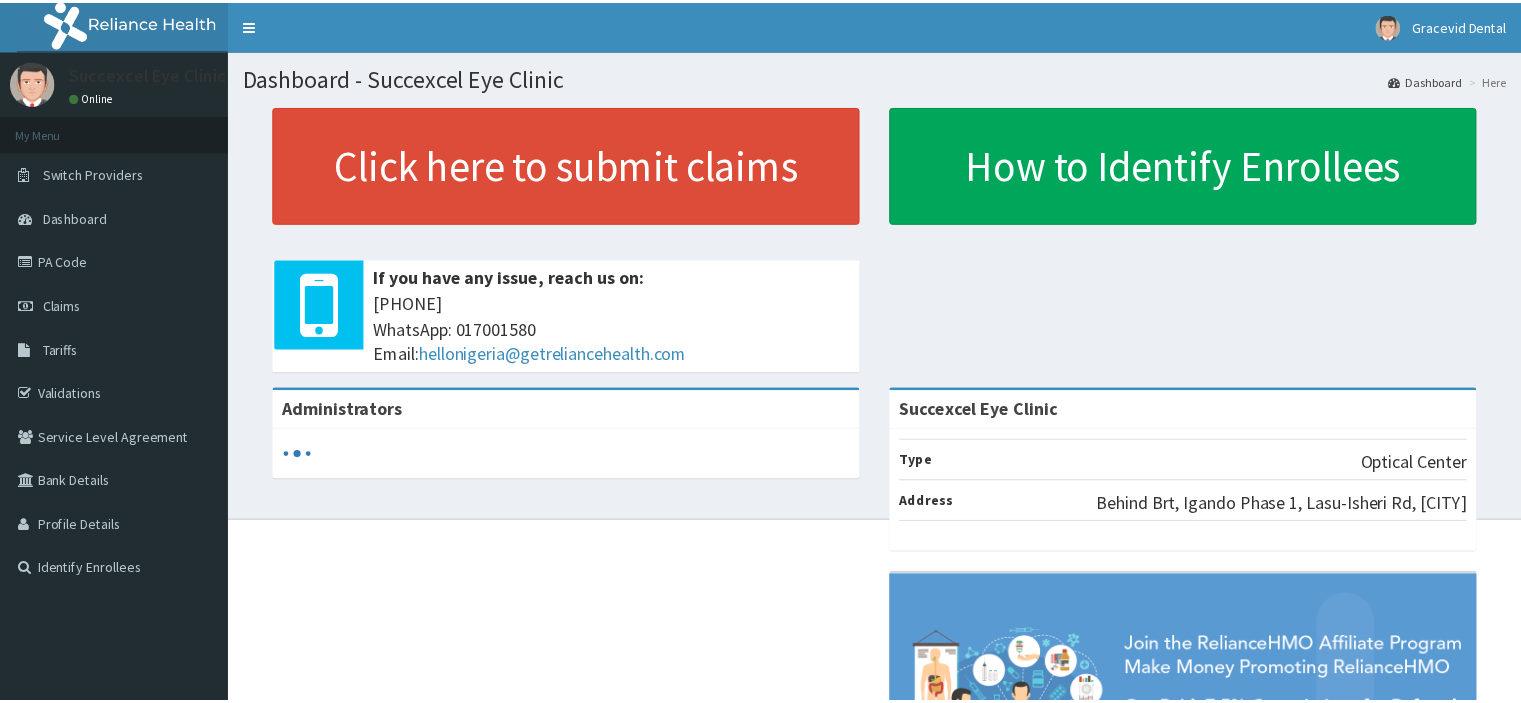 scroll, scrollTop: 0, scrollLeft: 0, axis: both 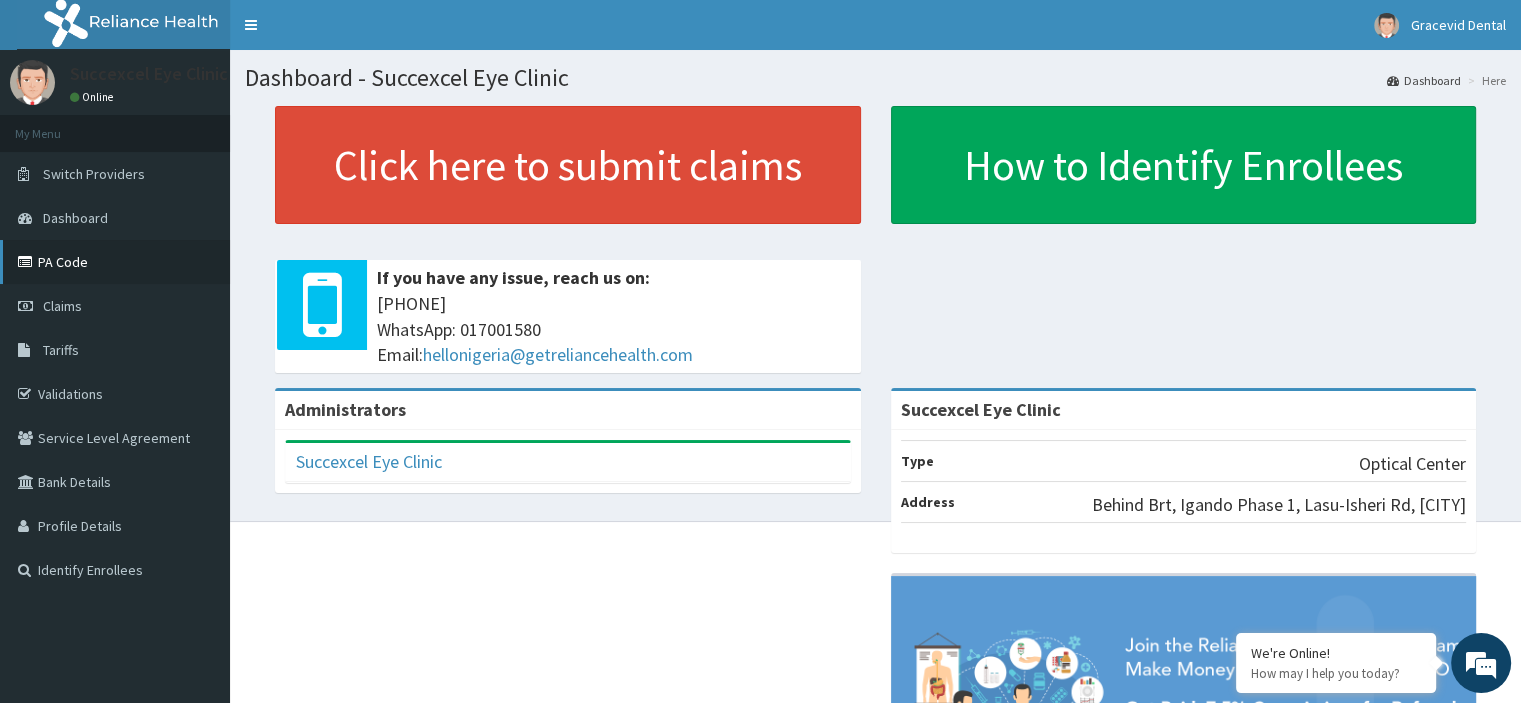 click on "PA Code" at bounding box center [115, 262] 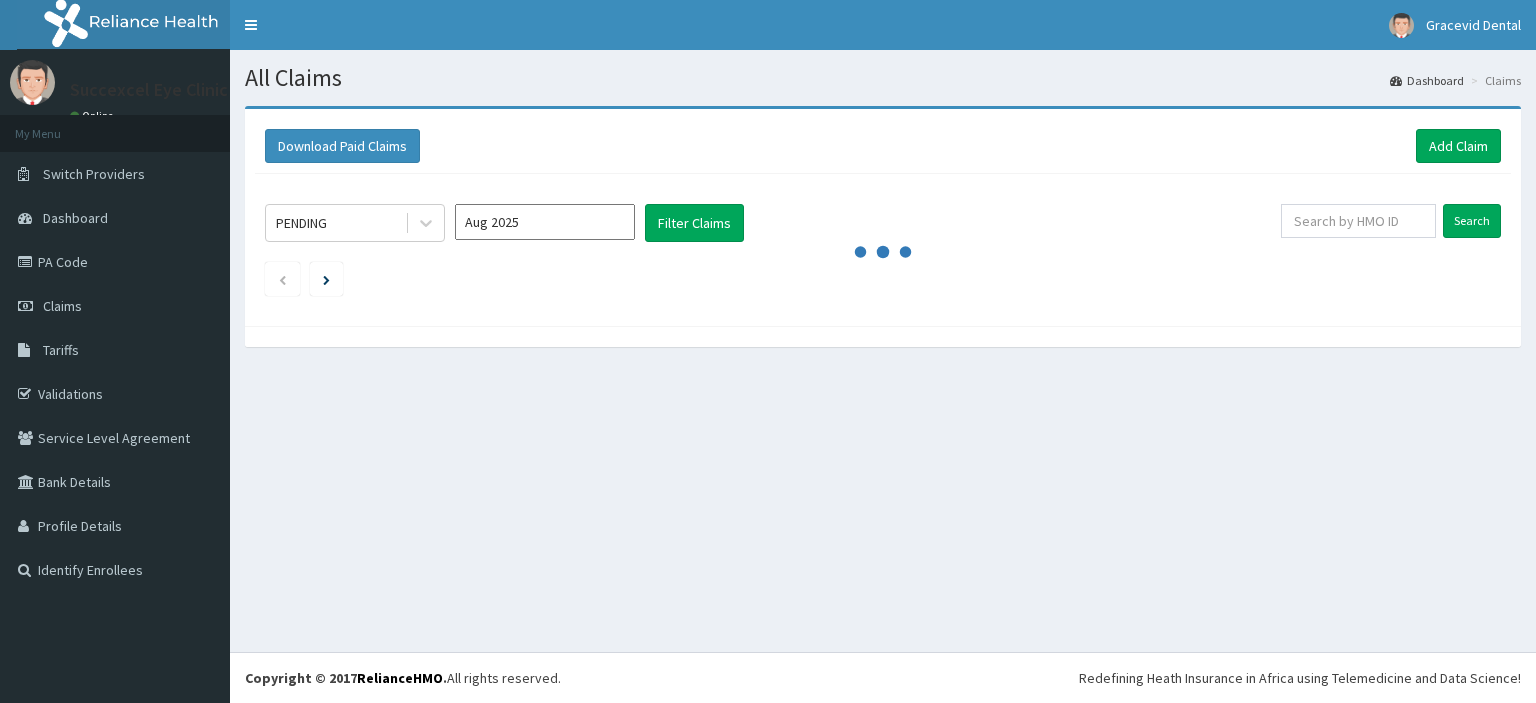 scroll, scrollTop: 0, scrollLeft: 0, axis: both 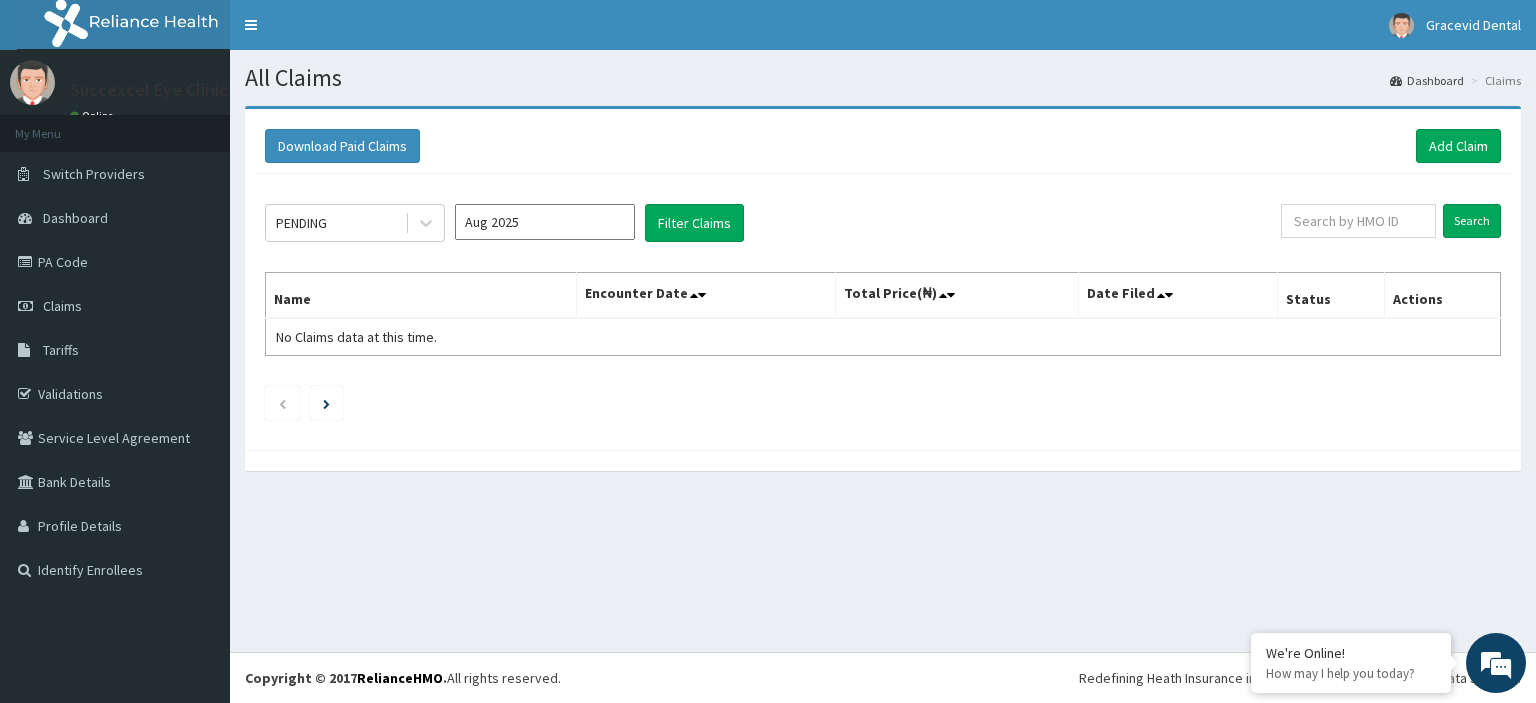 click on "Aug 2025" at bounding box center [545, 222] 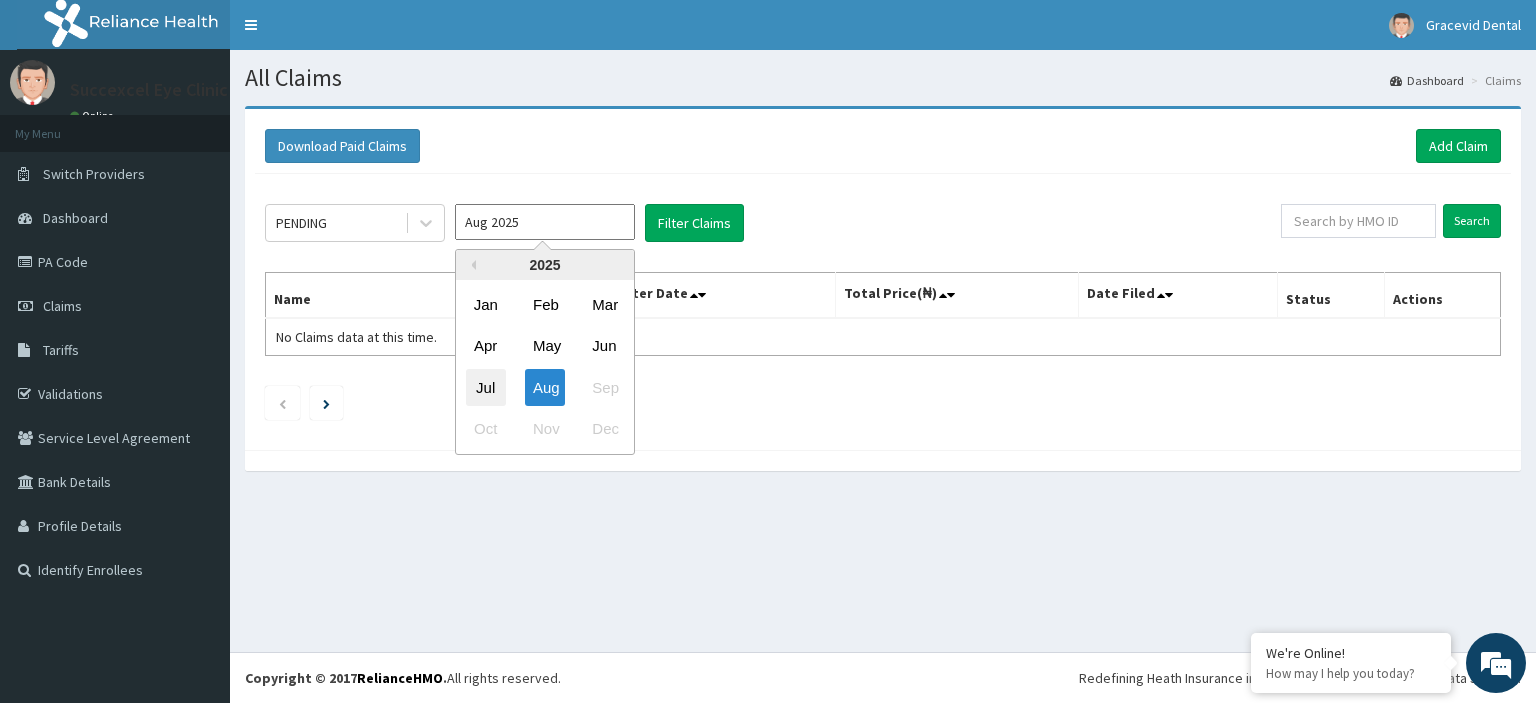 click on "Jul" at bounding box center [486, 387] 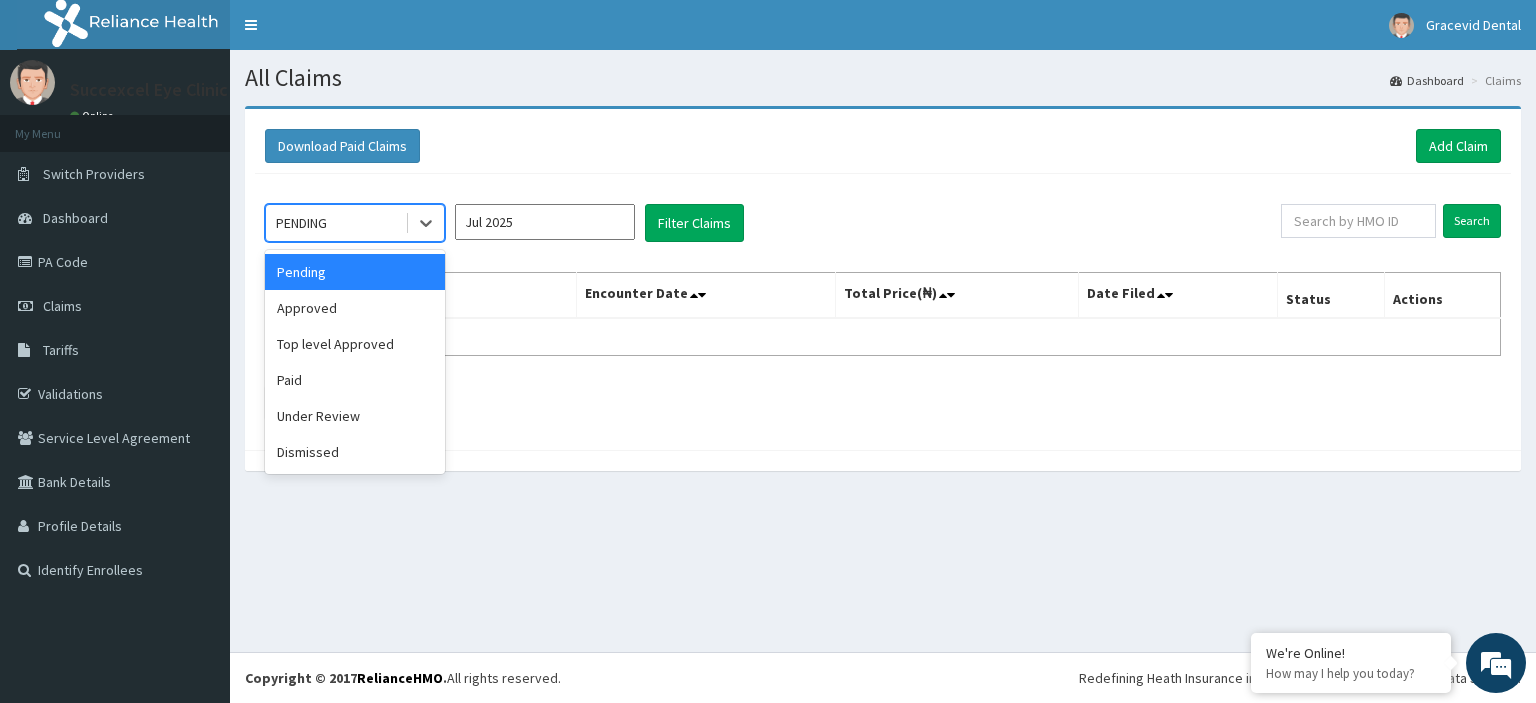 click on "Paid" at bounding box center [355, 380] 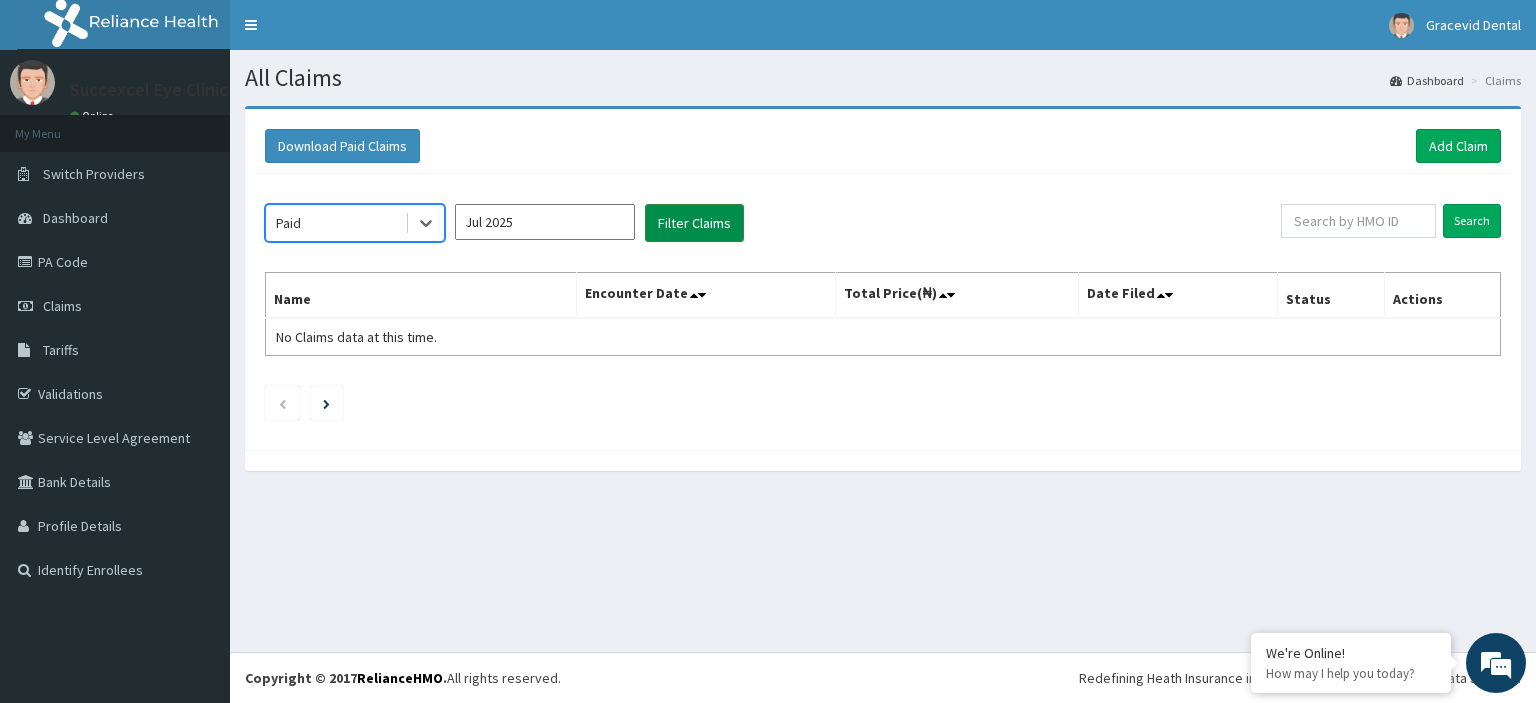 click on "Filter Claims" at bounding box center [694, 223] 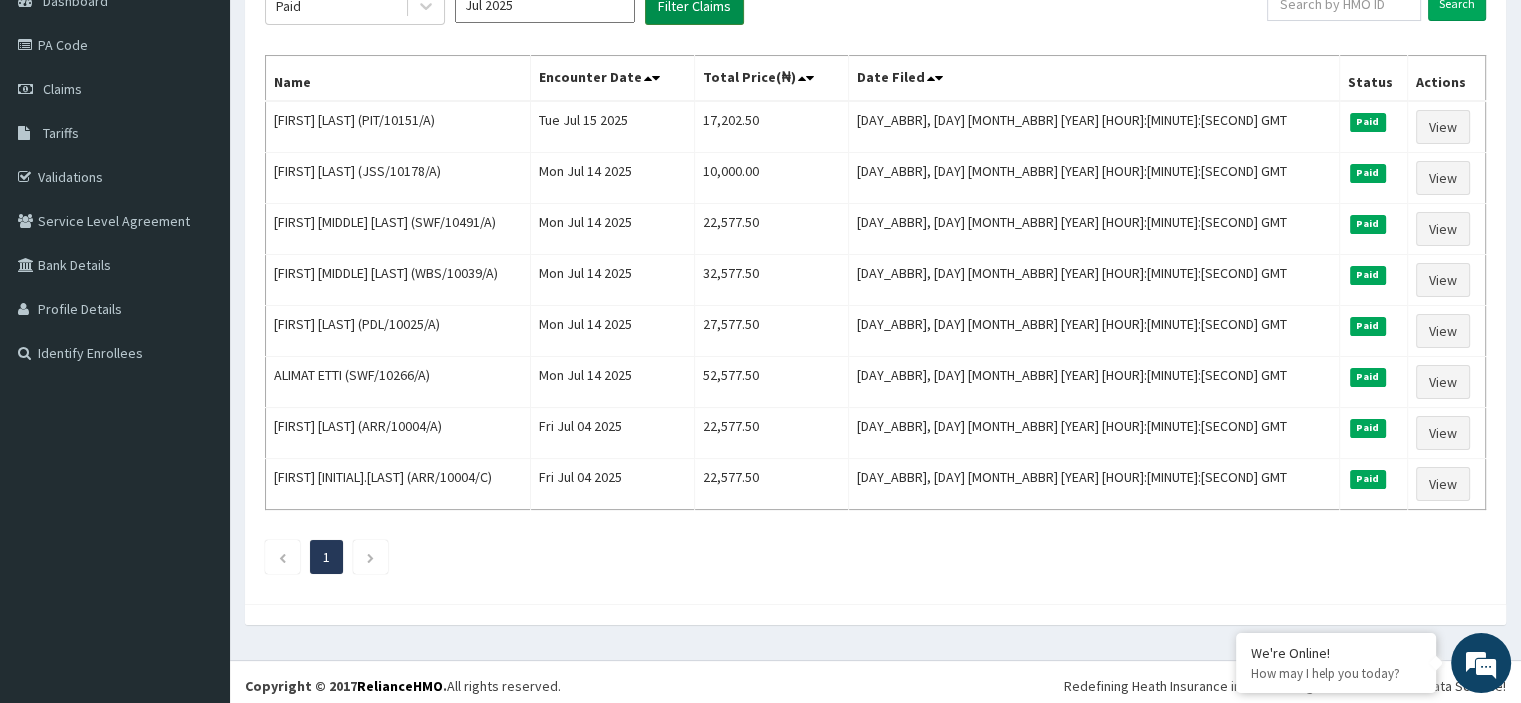 scroll, scrollTop: 0, scrollLeft: 0, axis: both 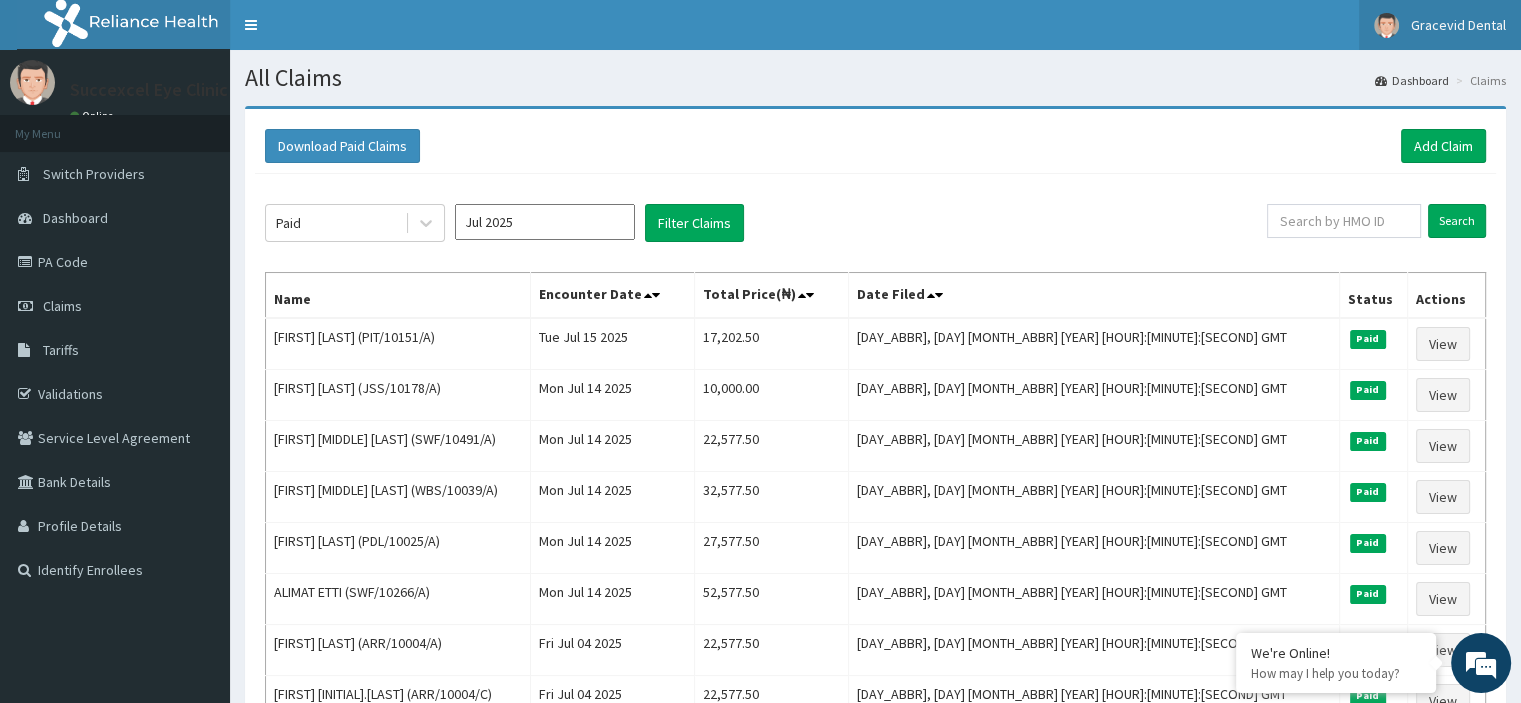 click on "Gracevid Dental" at bounding box center (1458, 25) 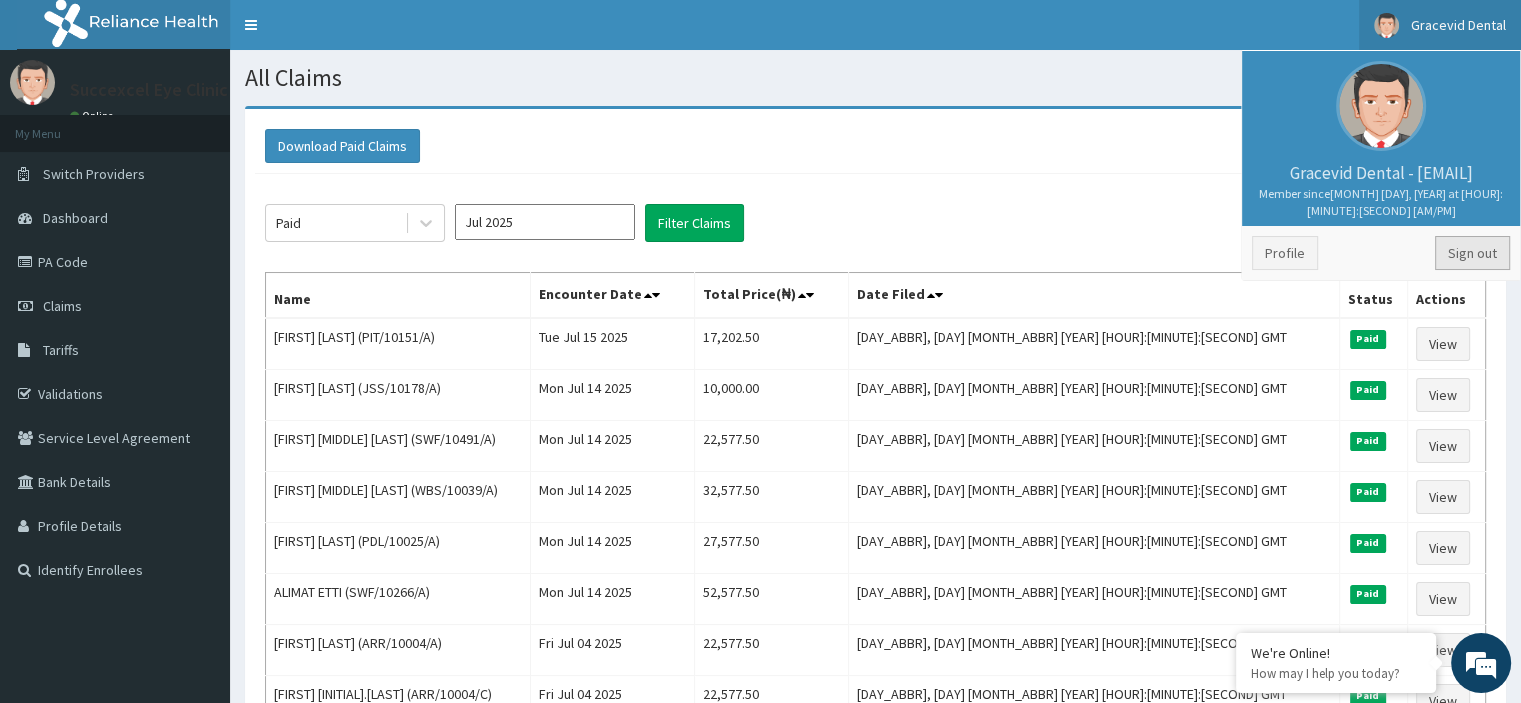click on "Sign out" at bounding box center (1472, 253) 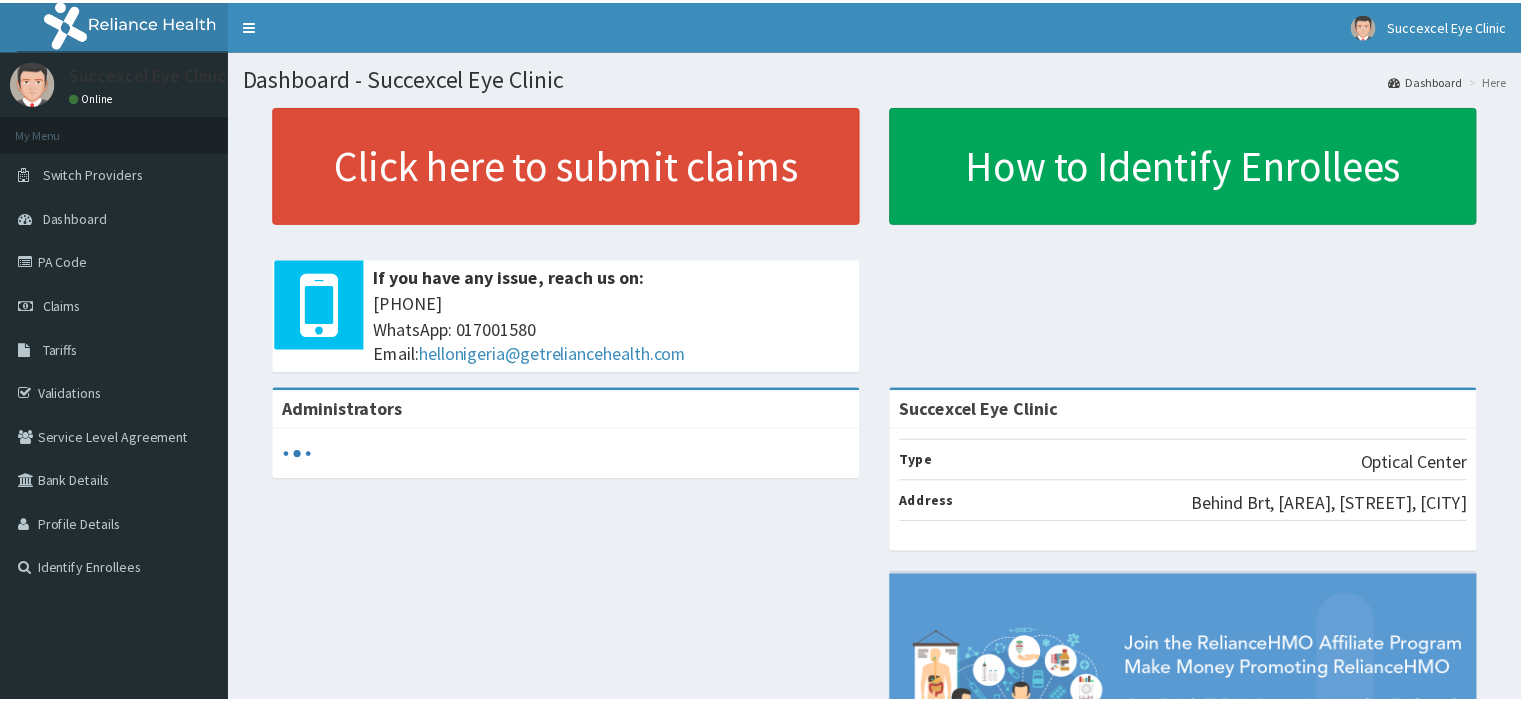 scroll, scrollTop: 0, scrollLeft: 0, axis: both 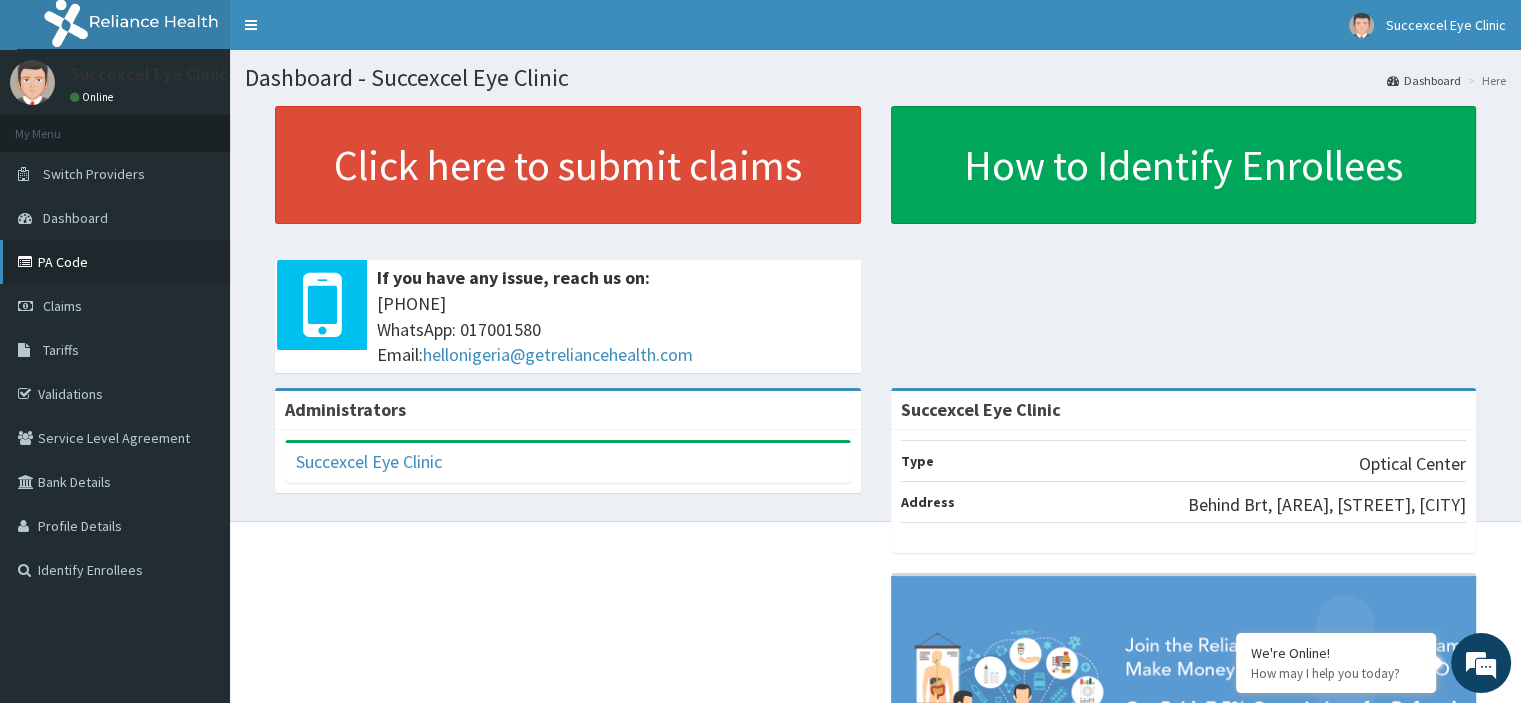 click on "PA Code" at bounding box center (115, 262) 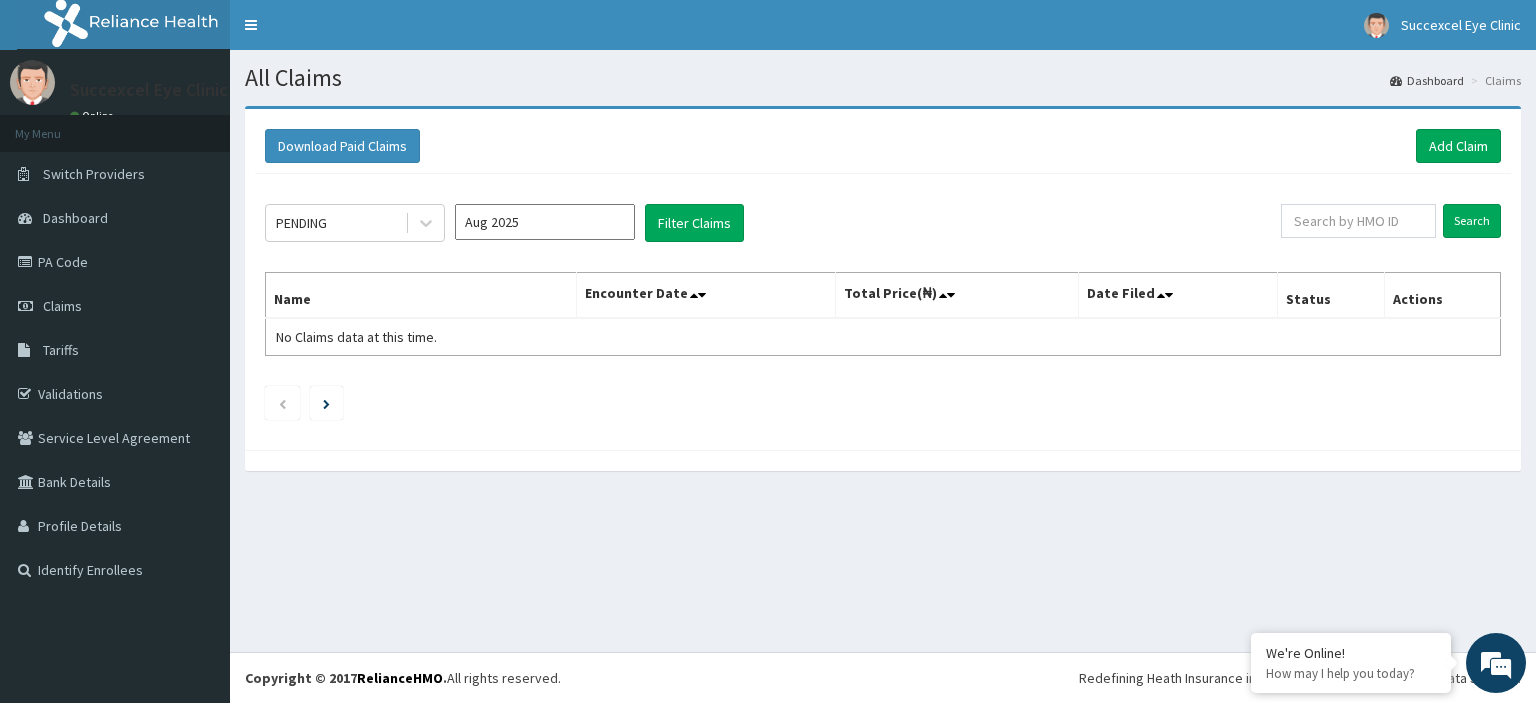 scroll, scrollTop: 0, scrollLeft: 0, axis: both 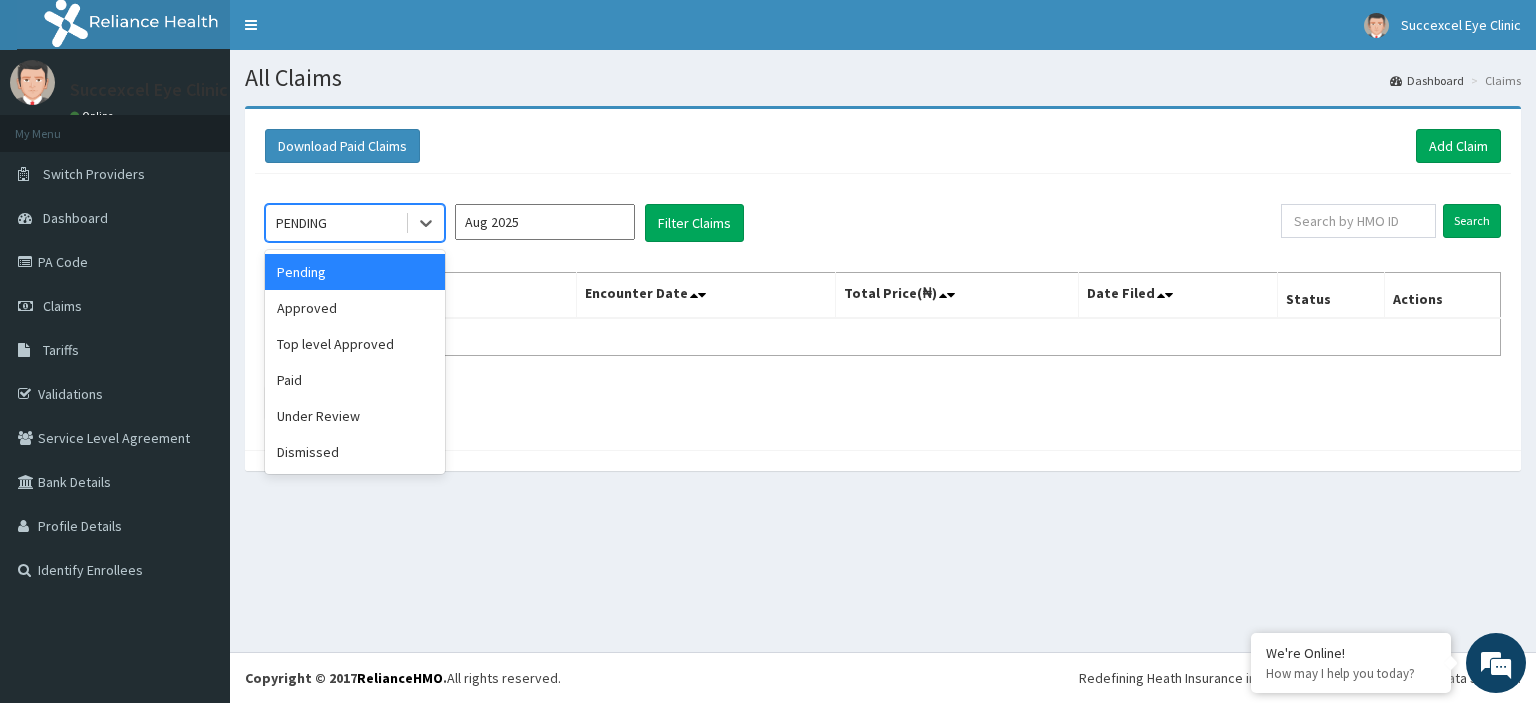 click on "Paid" at bounding box center (355, 380) 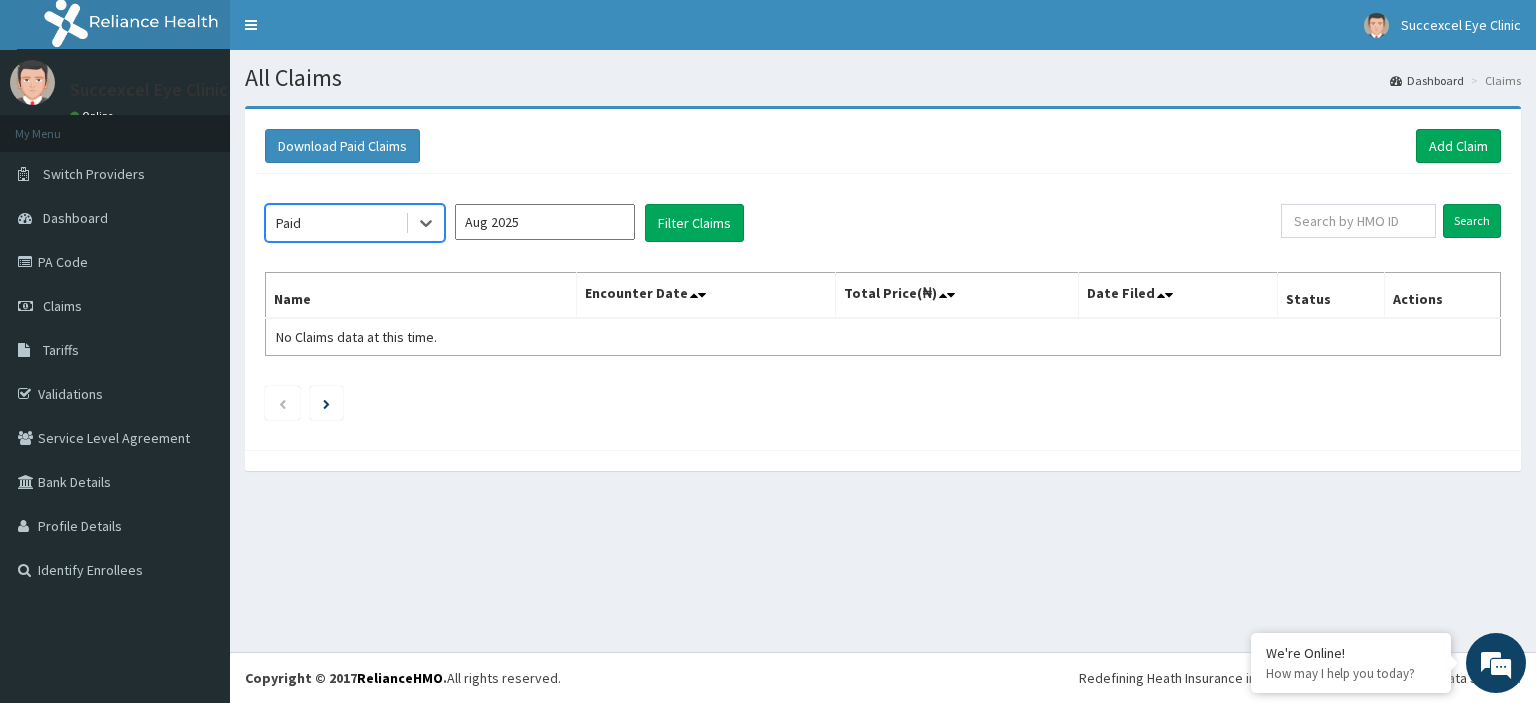 click on "Aug 2025" at bounding box center [545, 222] 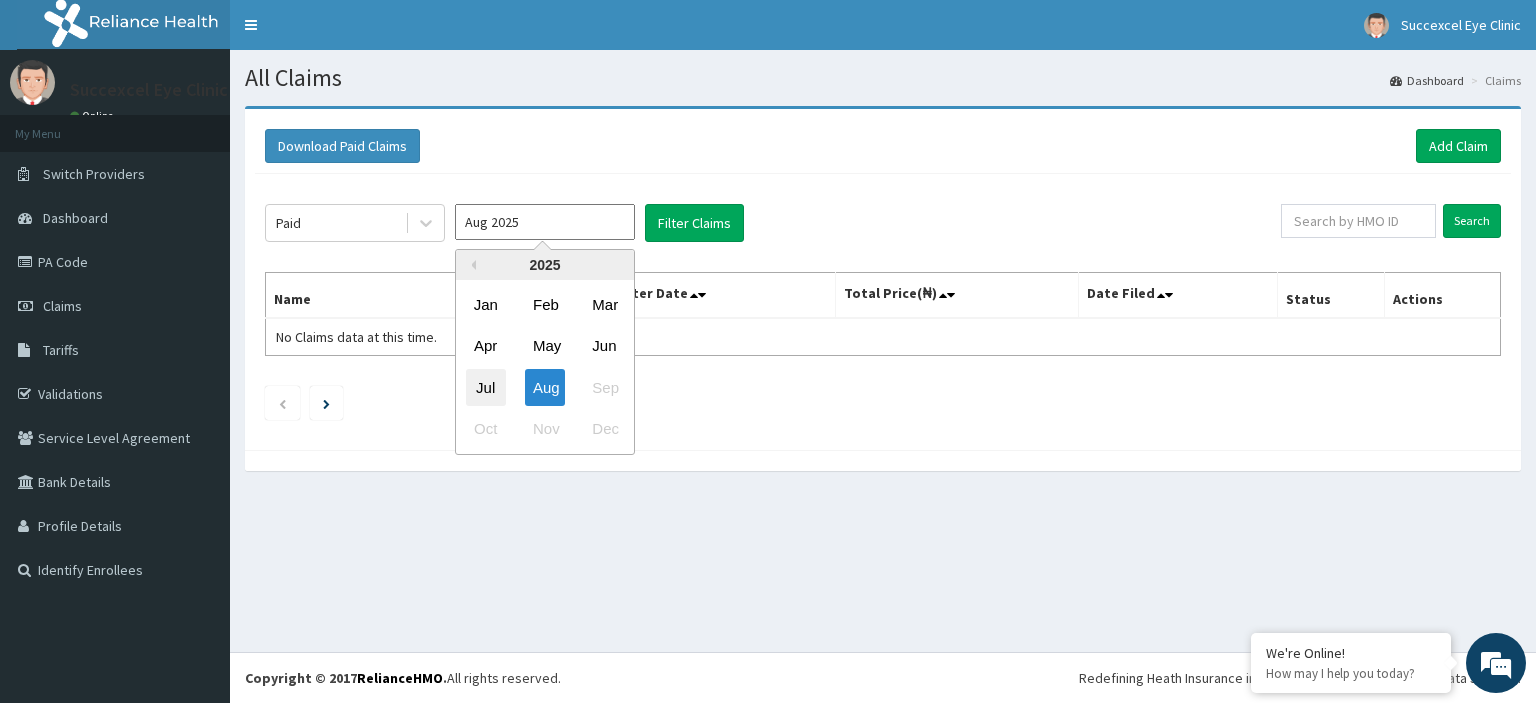 click on "Jul" at bounding box center (486, 387) 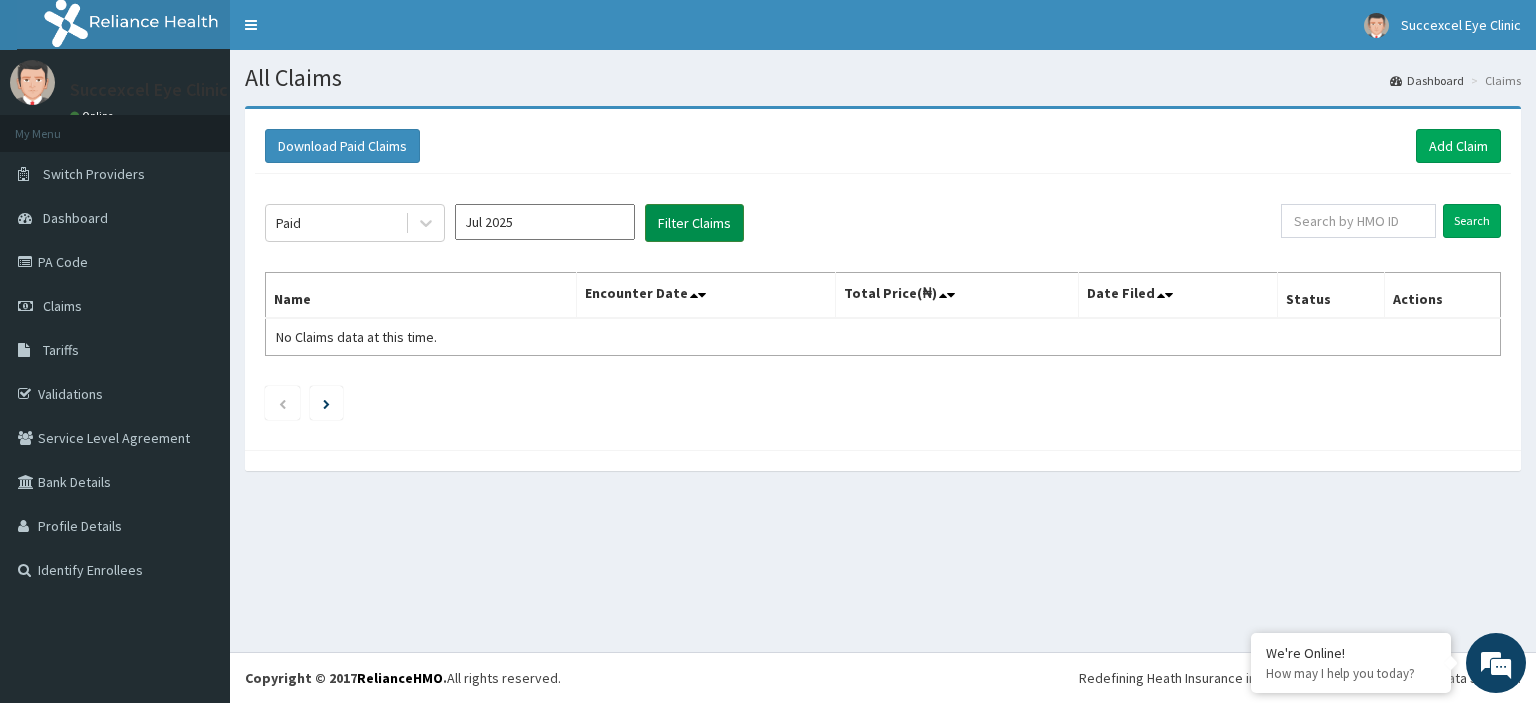 click on "Filter Claims" at bounding box center [694, 223] 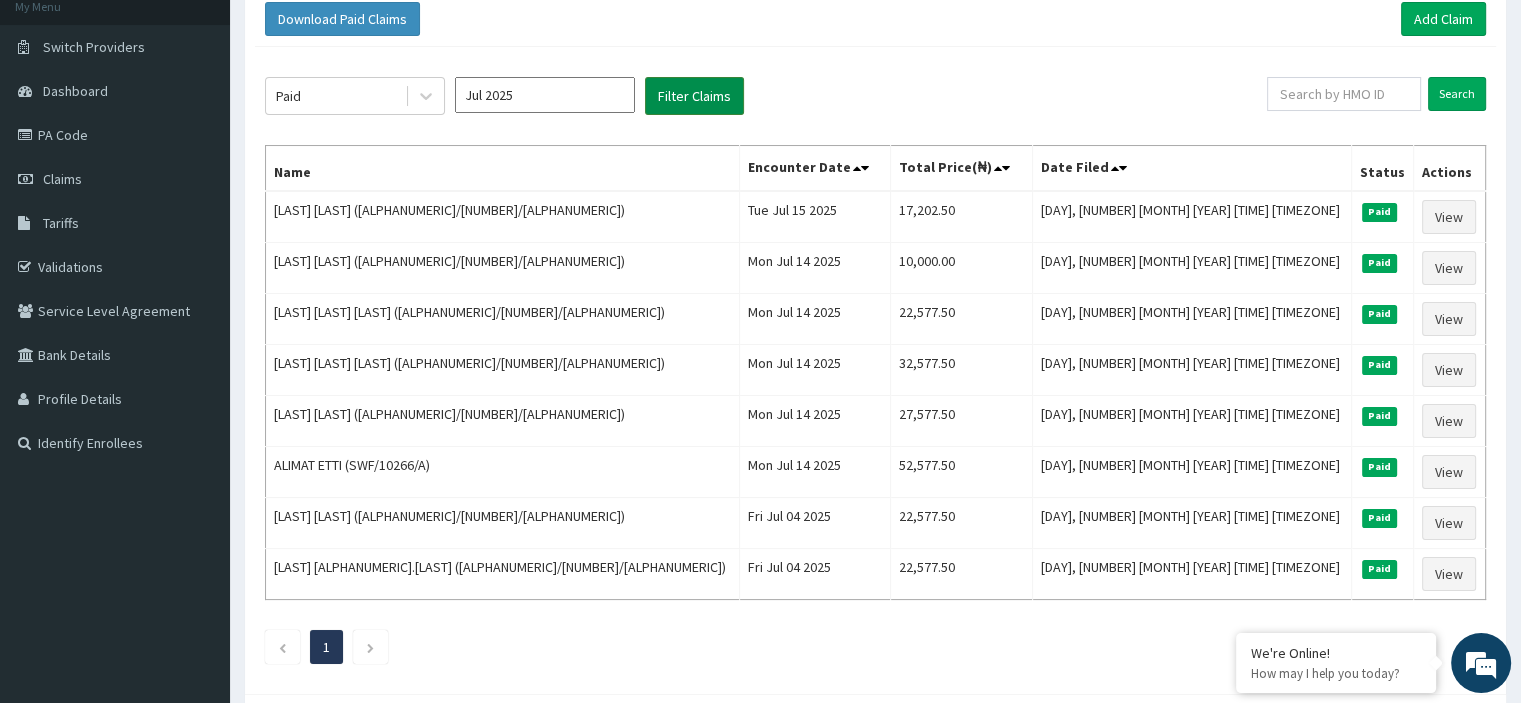 scroll, scrollTop: 86, scrollLeft: 0, axis: vertical 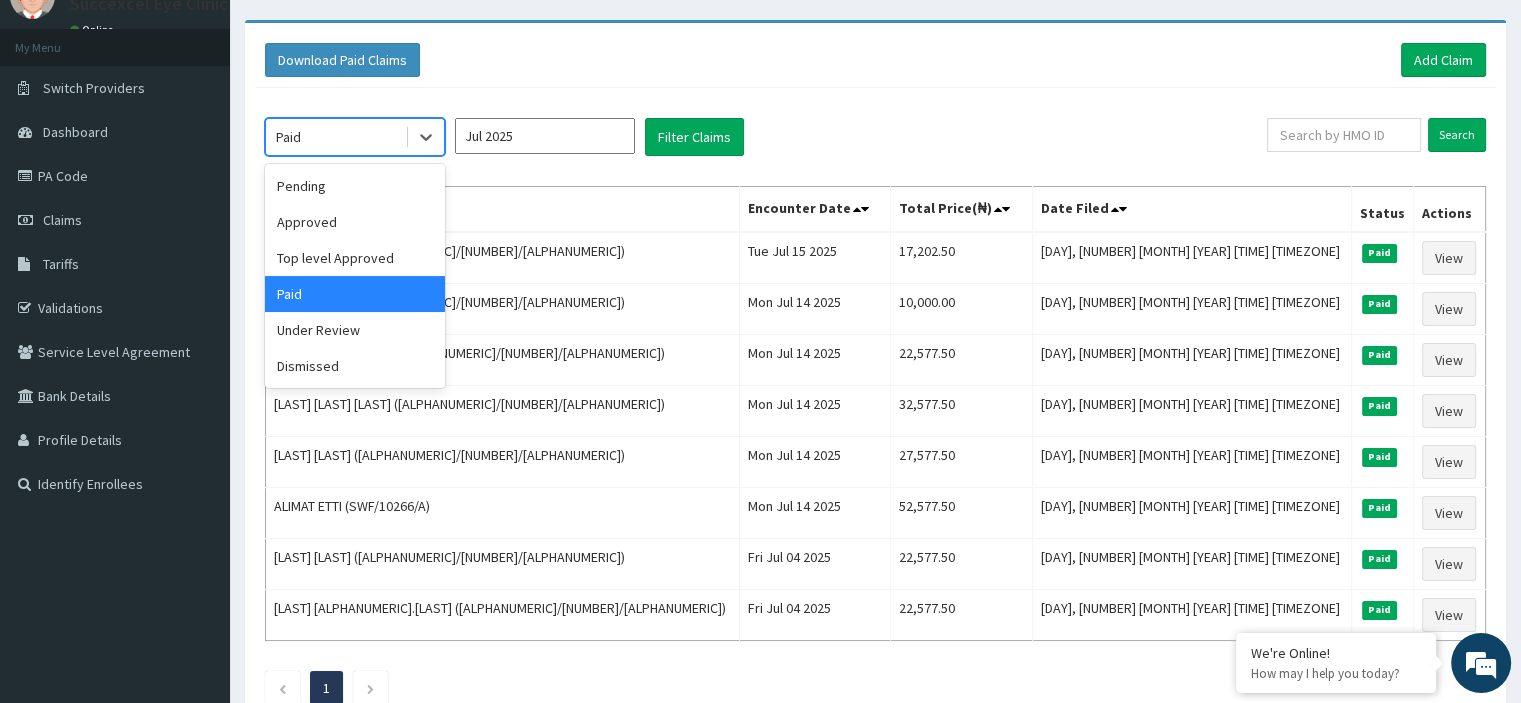 click on "Top level Approved" at bounding box center [355, 258] 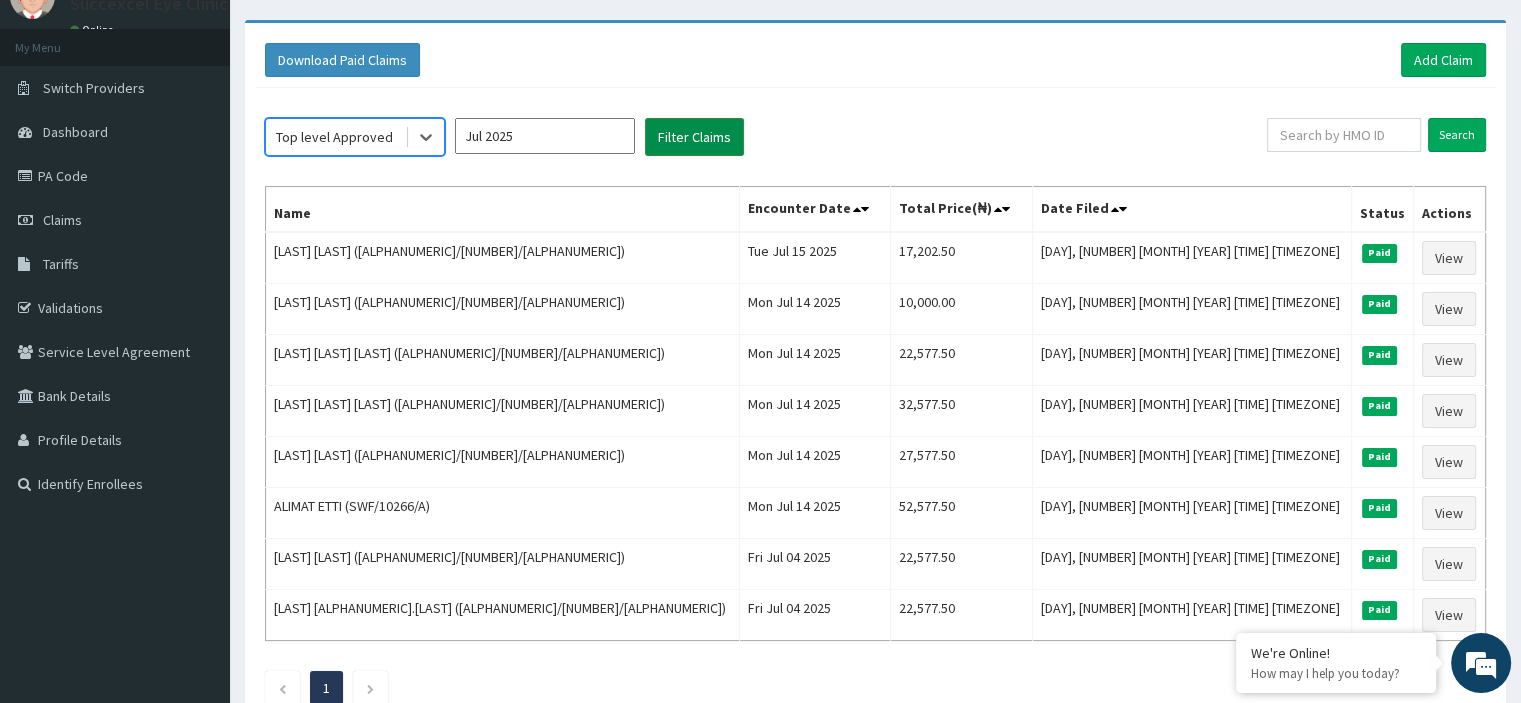 click on "Filter Claims" at bounding box center [694, 137] 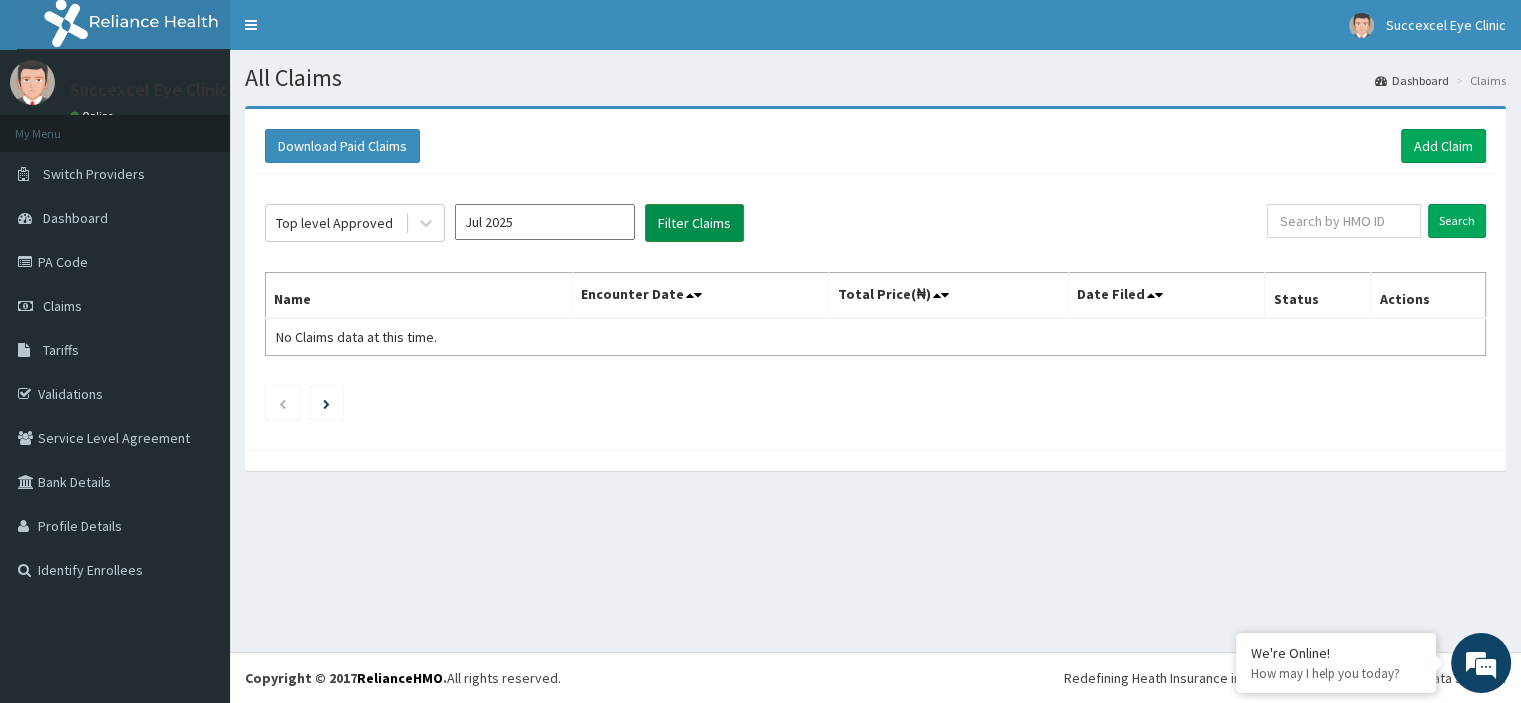 scroll, scrollTop: 0, scrollLeft: 0, axis: both 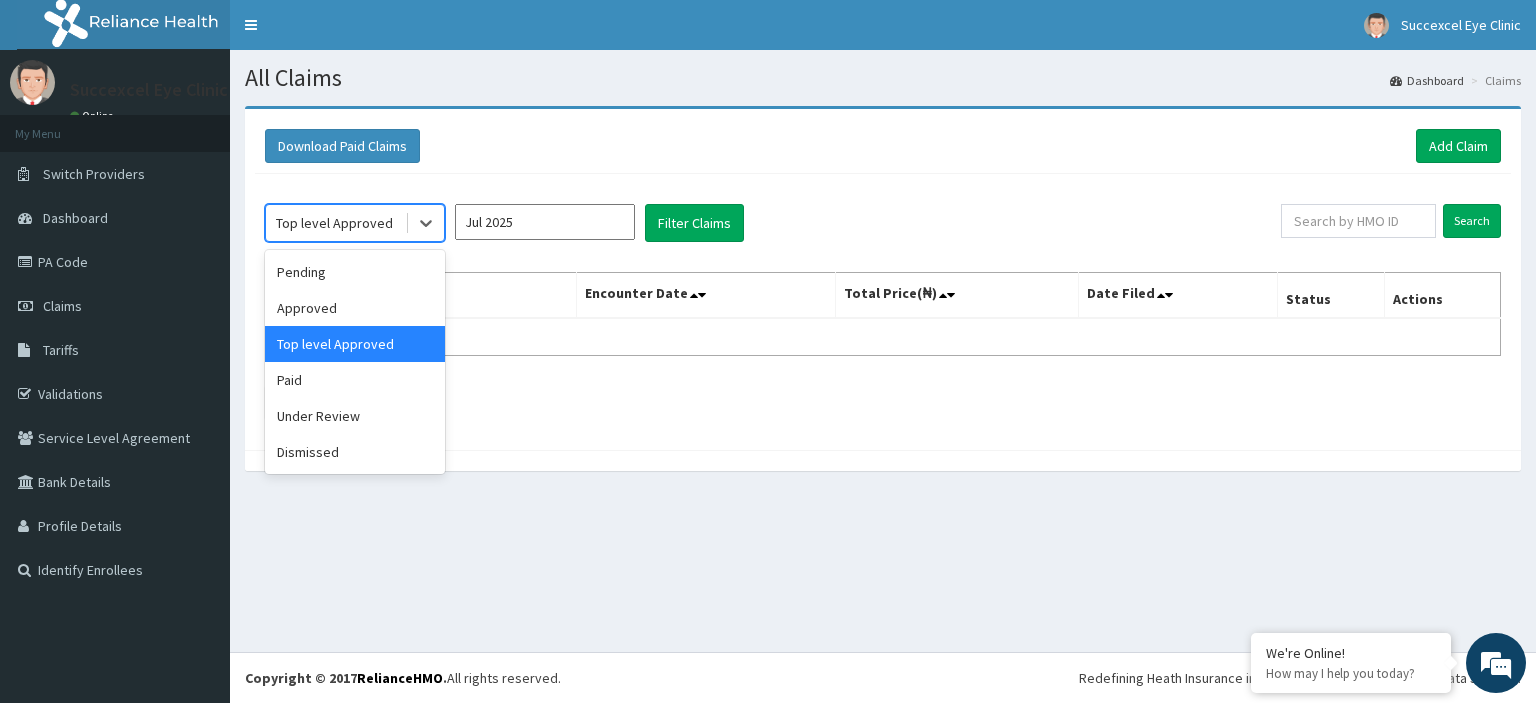 click on "Paid" at bounding box center [355, 380] 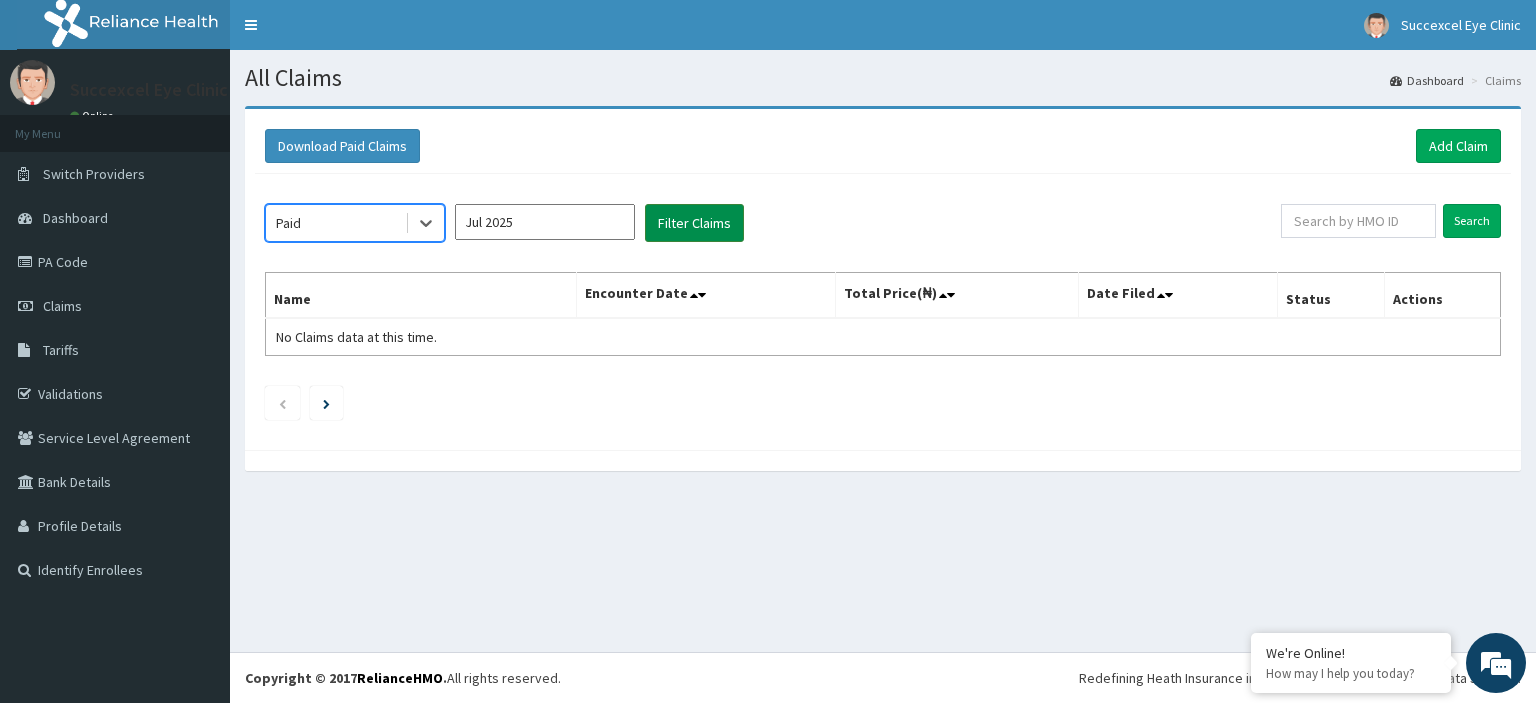 click on "Filter Claims" at bounding box center (694, 223) 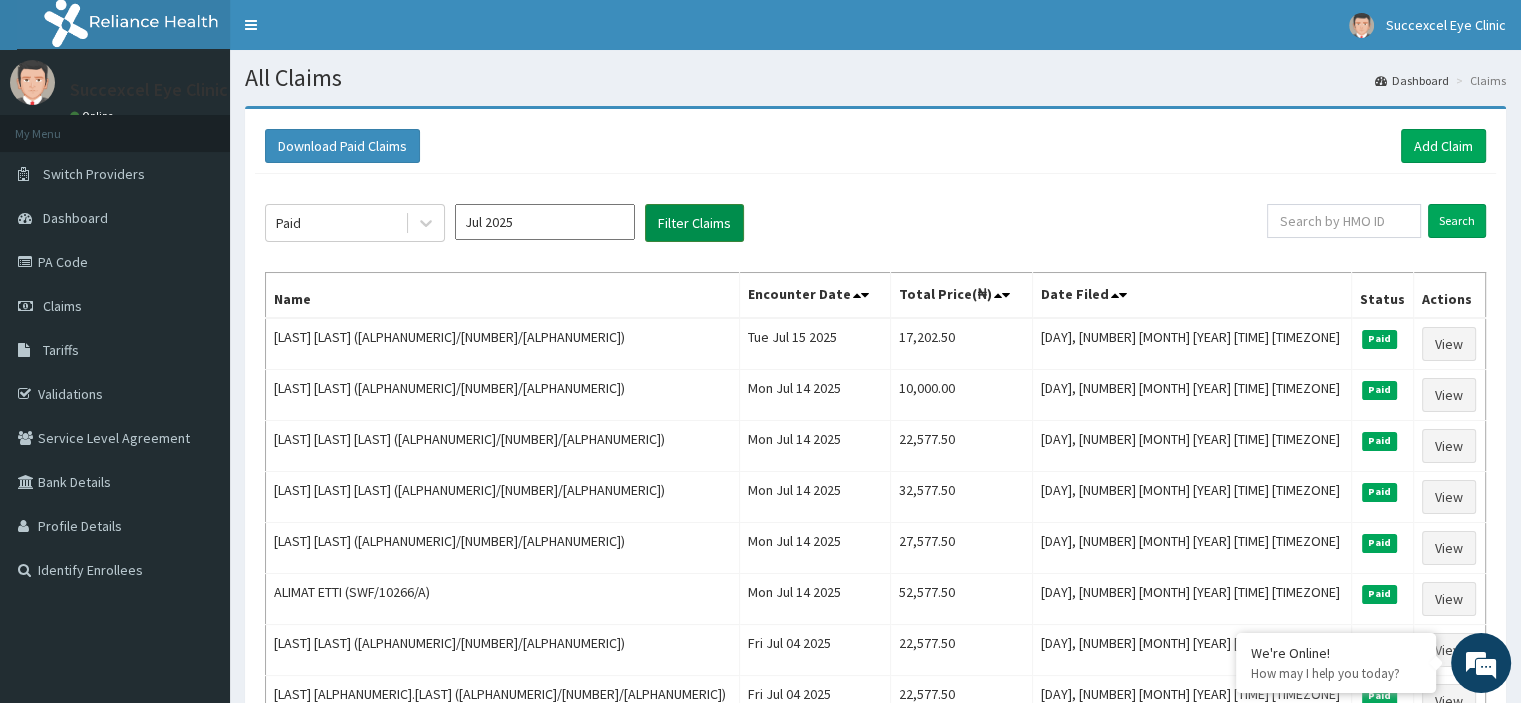 scroll, scrollTop: 217, scrollLeft: 0, axis: vertical 